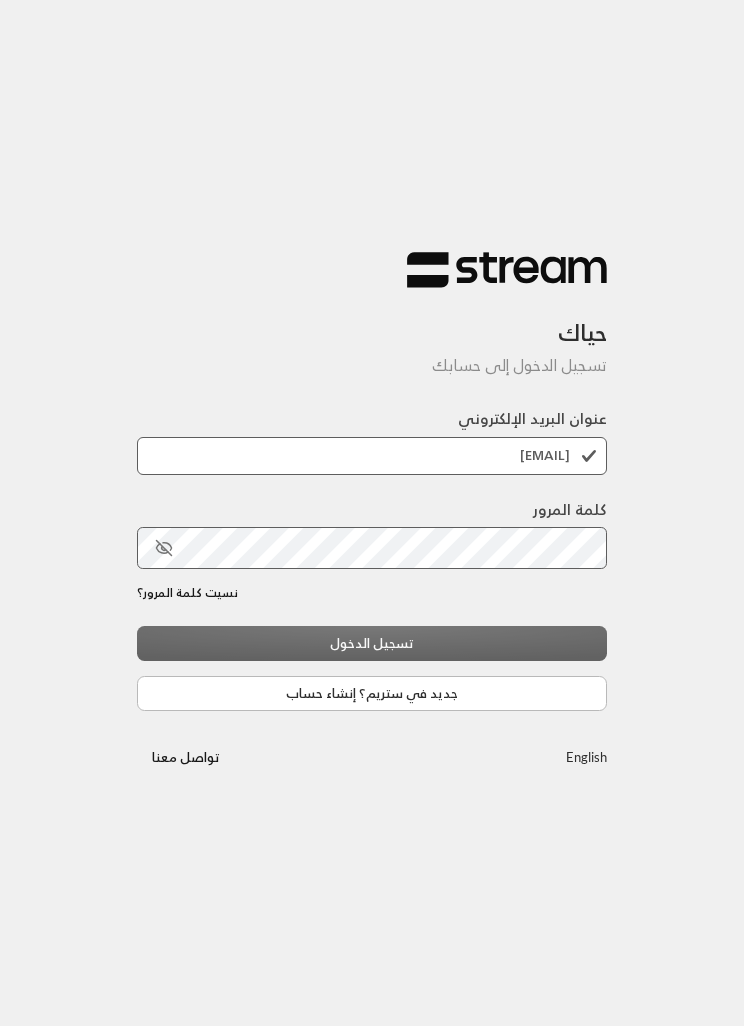 scroll, scrollTop: 0, scrollLeft: 0, axis: both 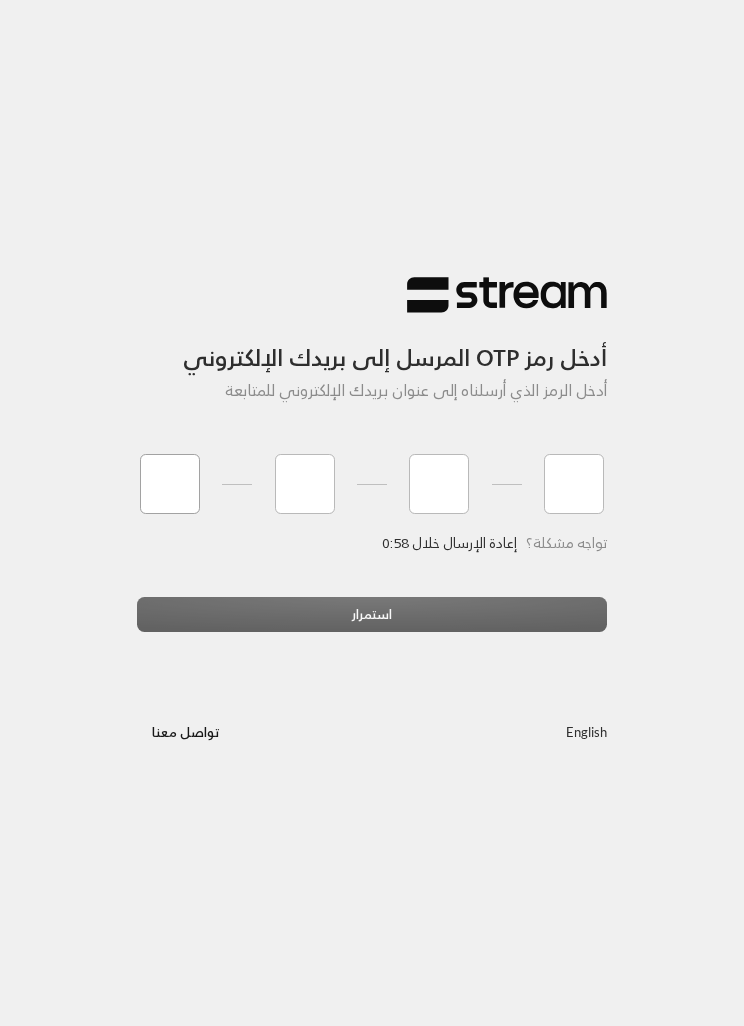 click at bounding box center [170, 484] 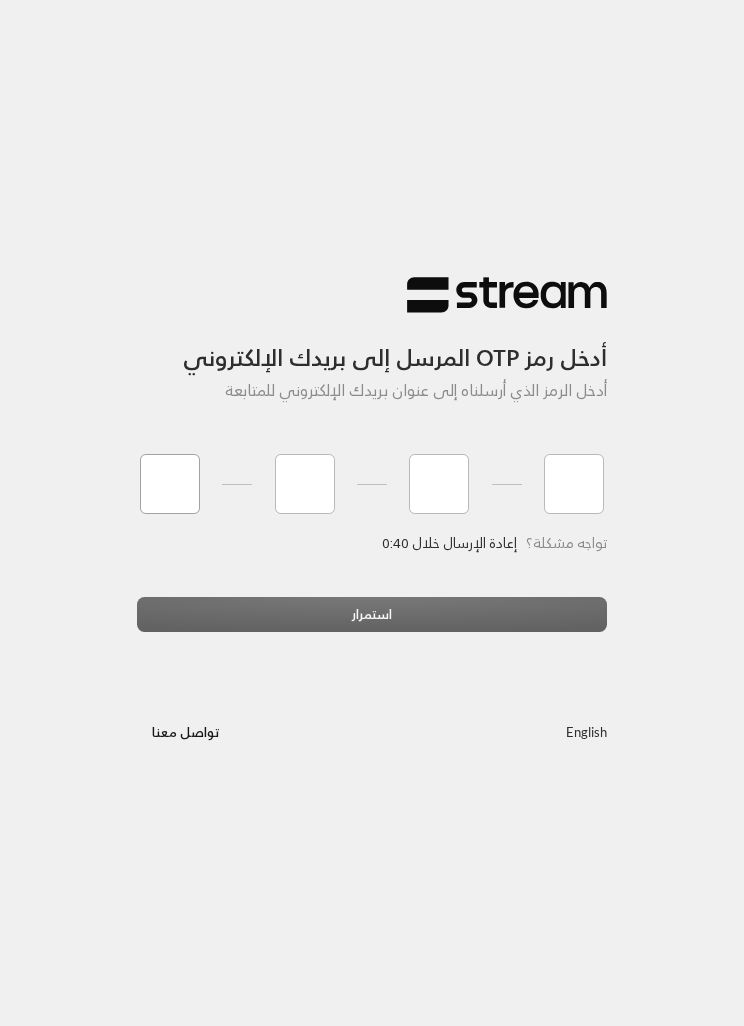 type on "2" 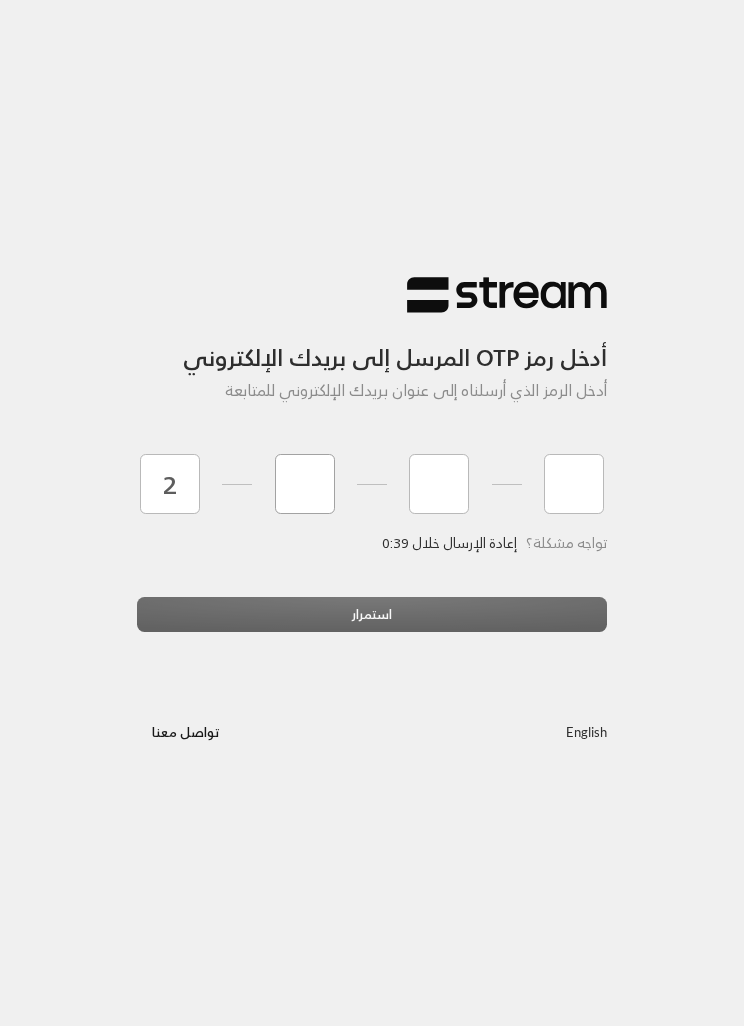 type on "9" 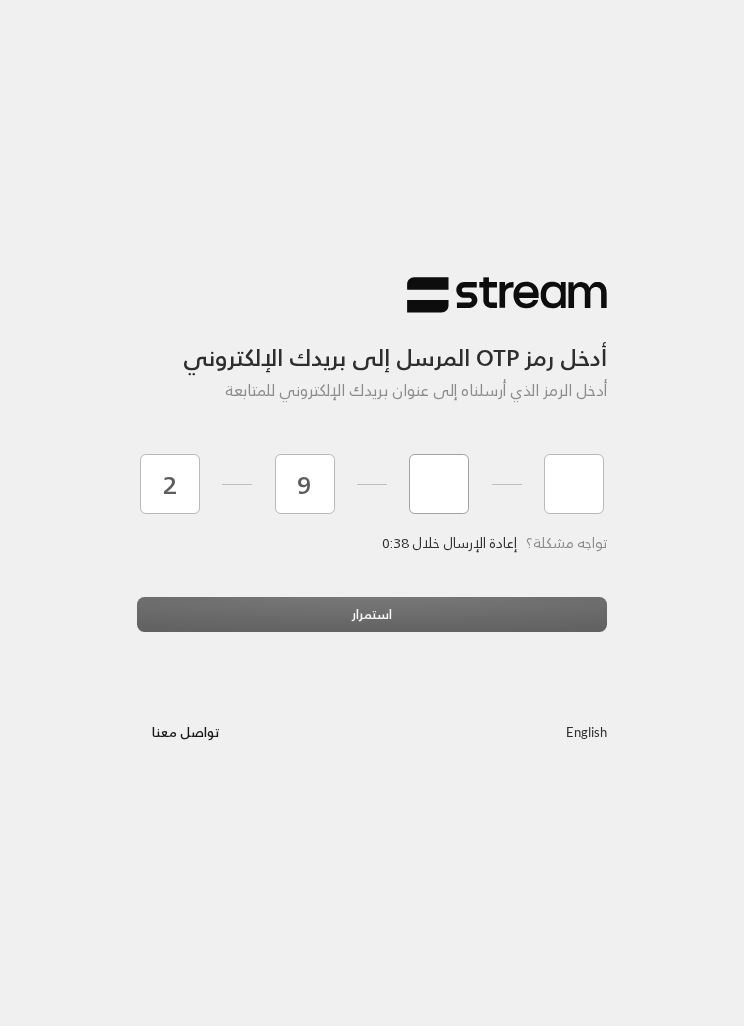type on "4" 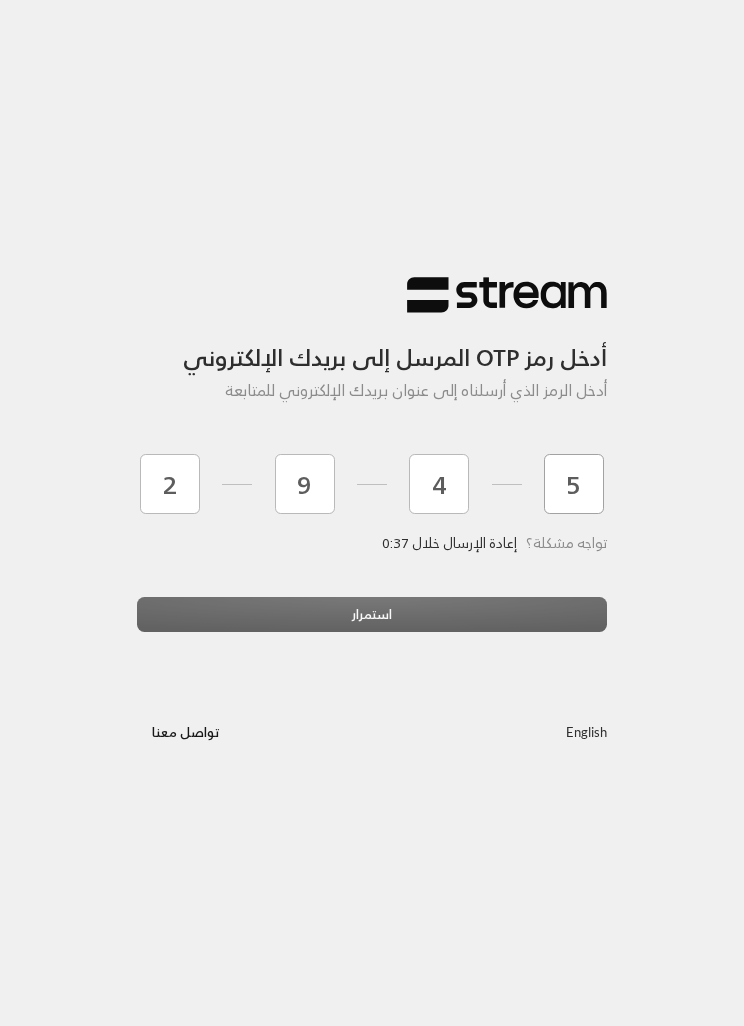 type on "5" 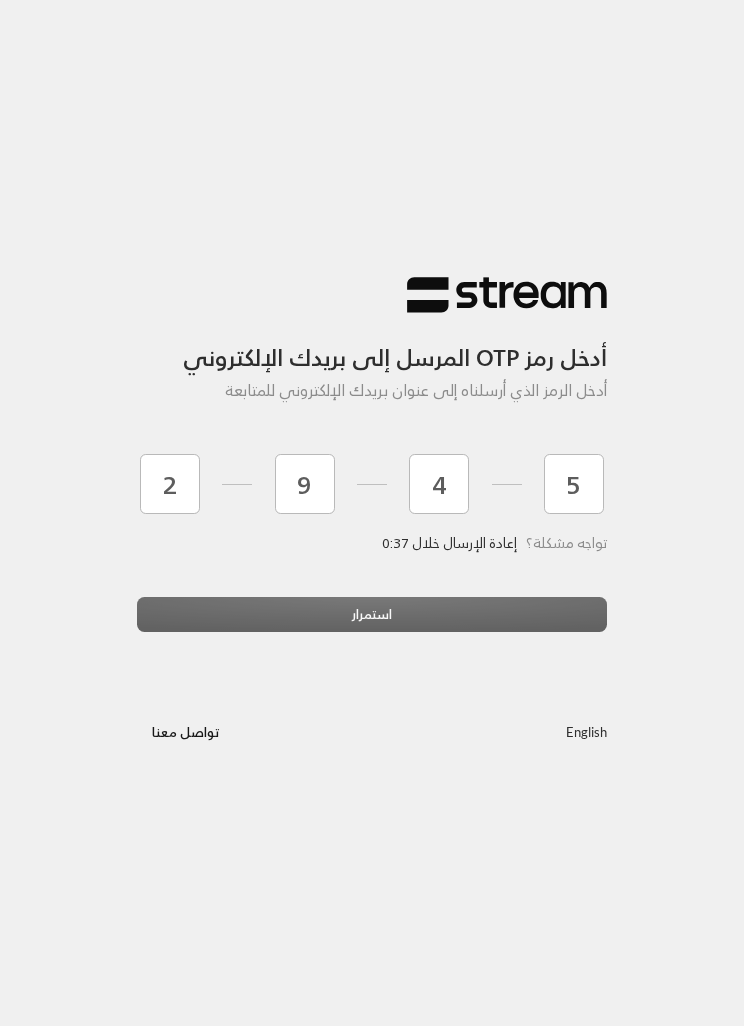 click on "استمرار" at bounding box center (372, 622) 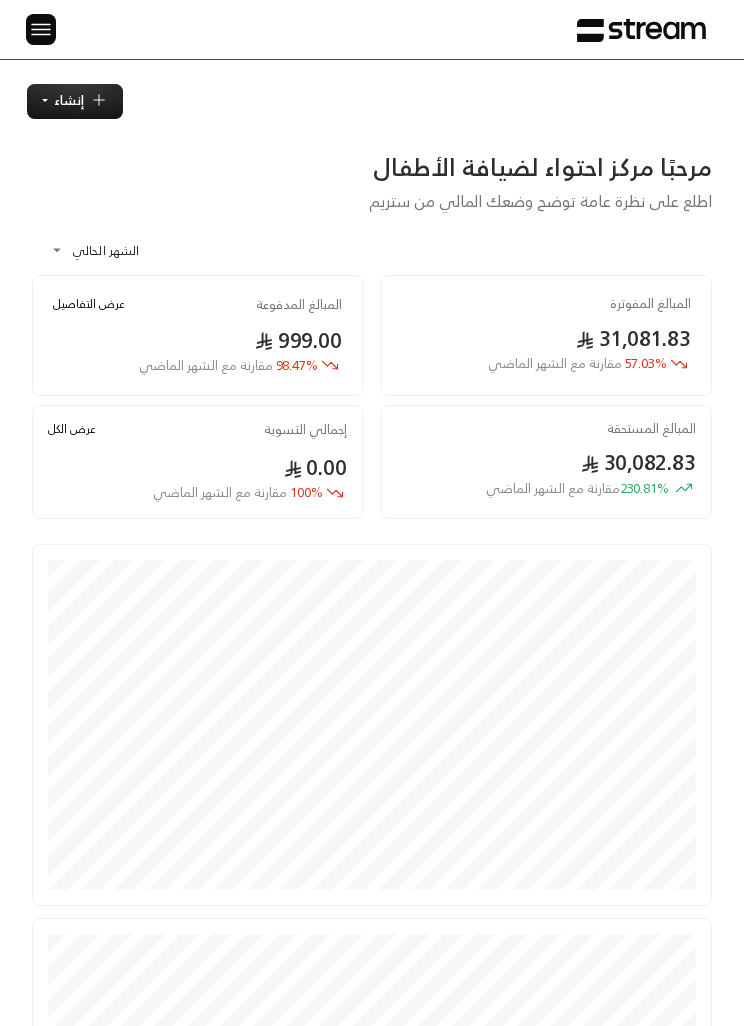 click at bounding box center [41, 29] 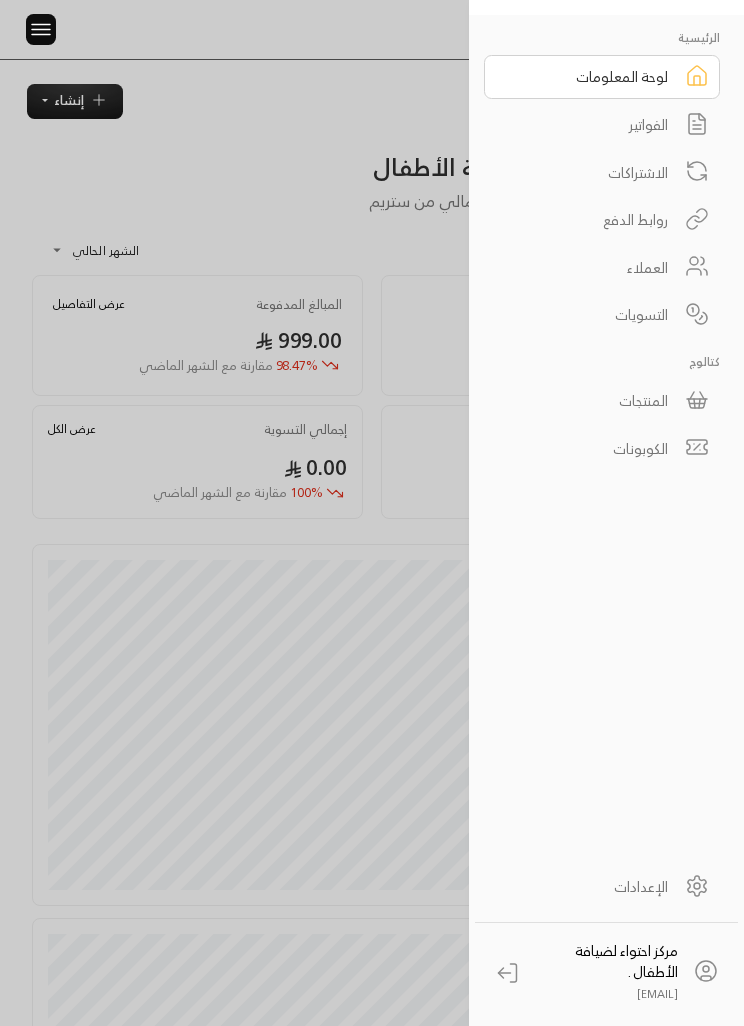 click on "الفواتير" at bounding box center [602, 125] 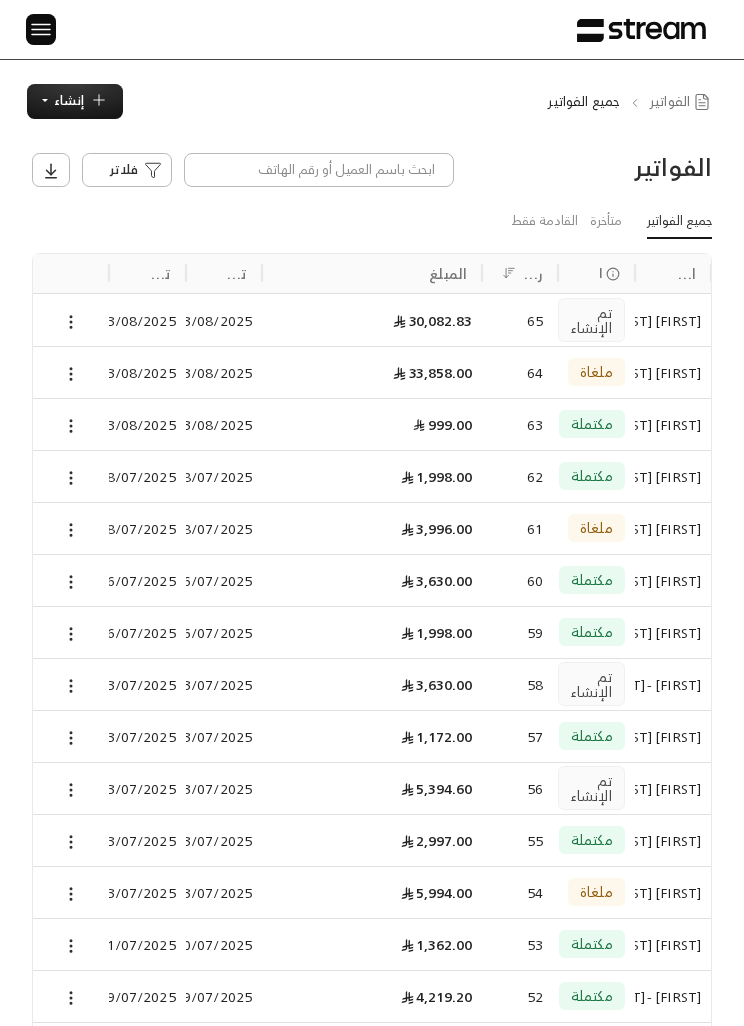 click 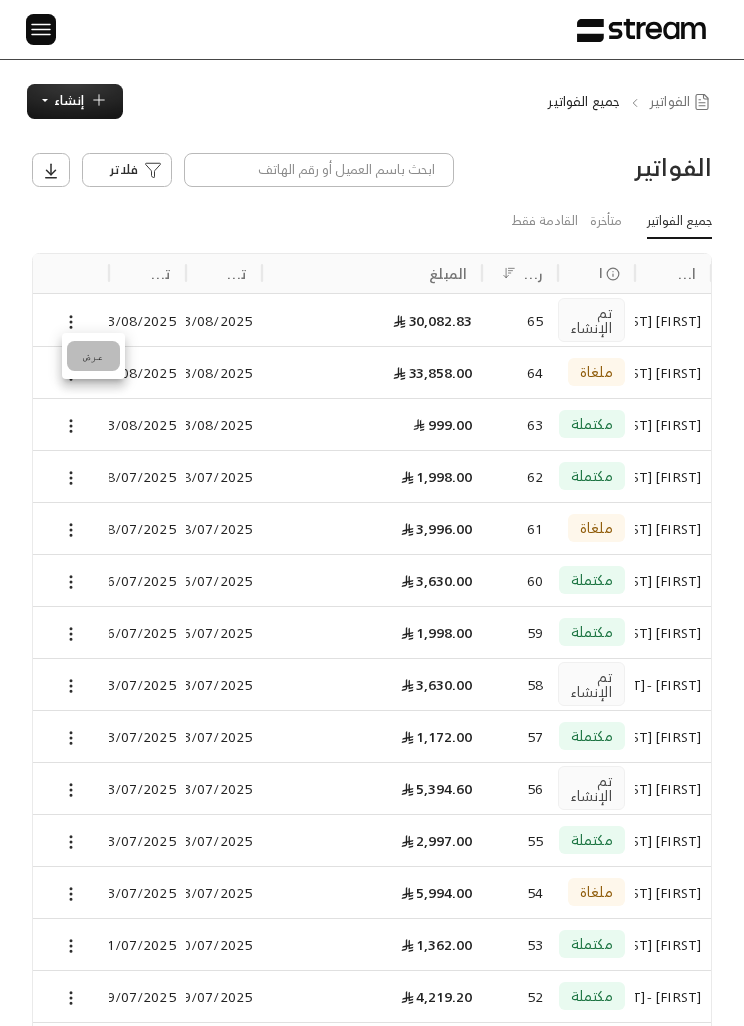 click on "عرض" at bounding box center [93, 356] 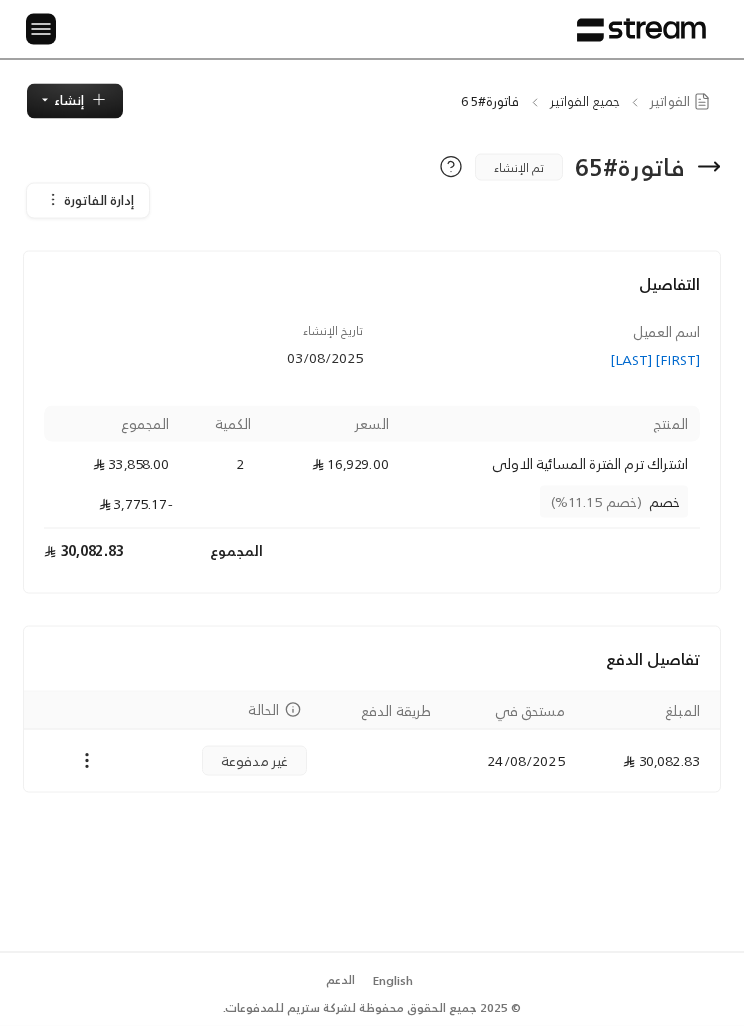 scroll, scrollTop: 46, scrollLeft: 0, axis: vertical 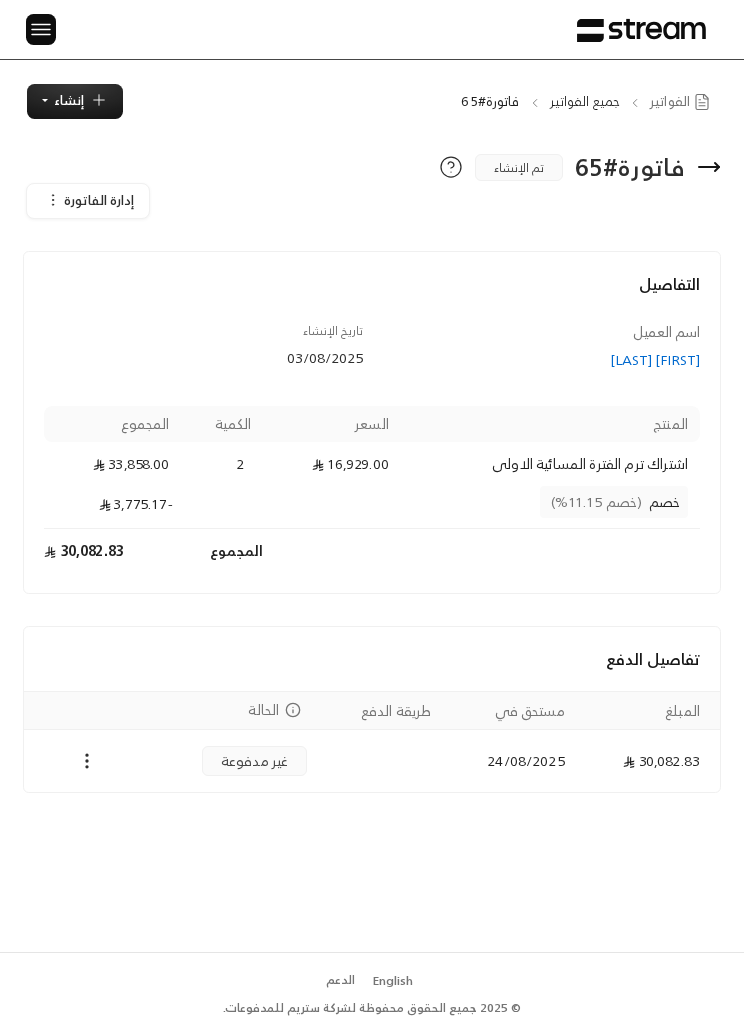 click on "إدارة الفاتورة" at bounding box center [99, 200] 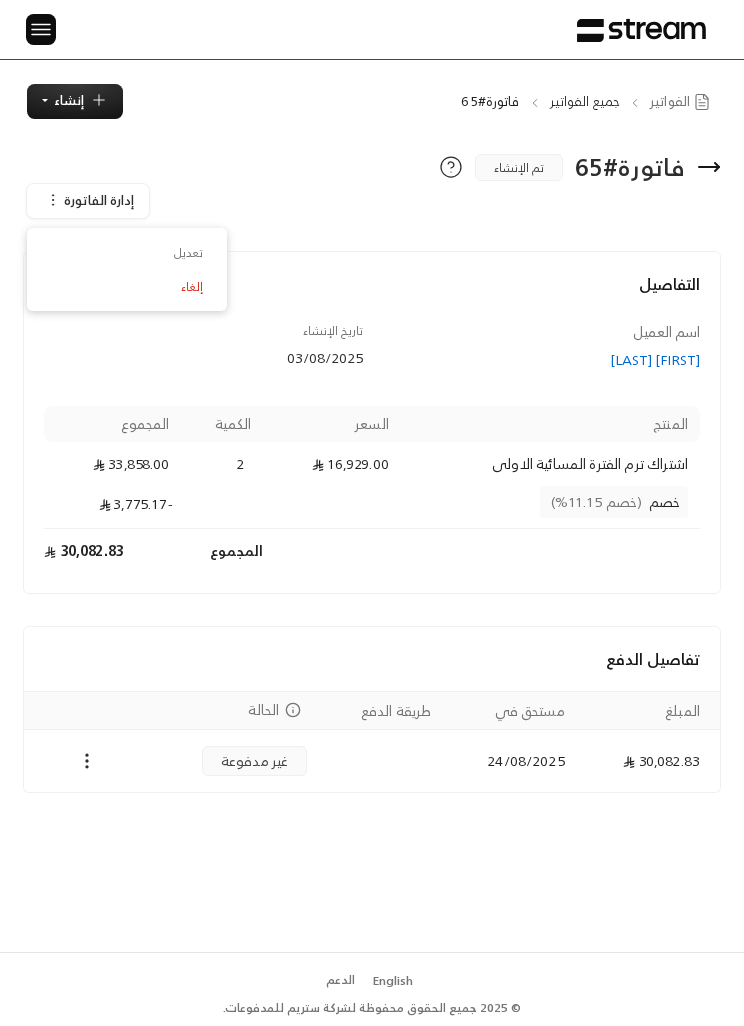 click on "فاتورة  # 65 تم الإنشاء   إدارة الفاتورة   تعديل   إلغاء التفاصيل اسم العميل [FIRST] [LAST] تاريخ الإنشاء [DATE] المنتج السعر الكمية المجموع اشتراك ترم الفترة المسائية الاولى  16,929.00   2 33,858.00   خصم    (خصم 11.15%)   -3,775.17     المجموع 30,082.83   تفاصيل الدفع المبلغ مستحق في   طريقة الدفع   الحالة     30,082.83   [DATE] غير مدفوعة" at bounding box center (372, 535) 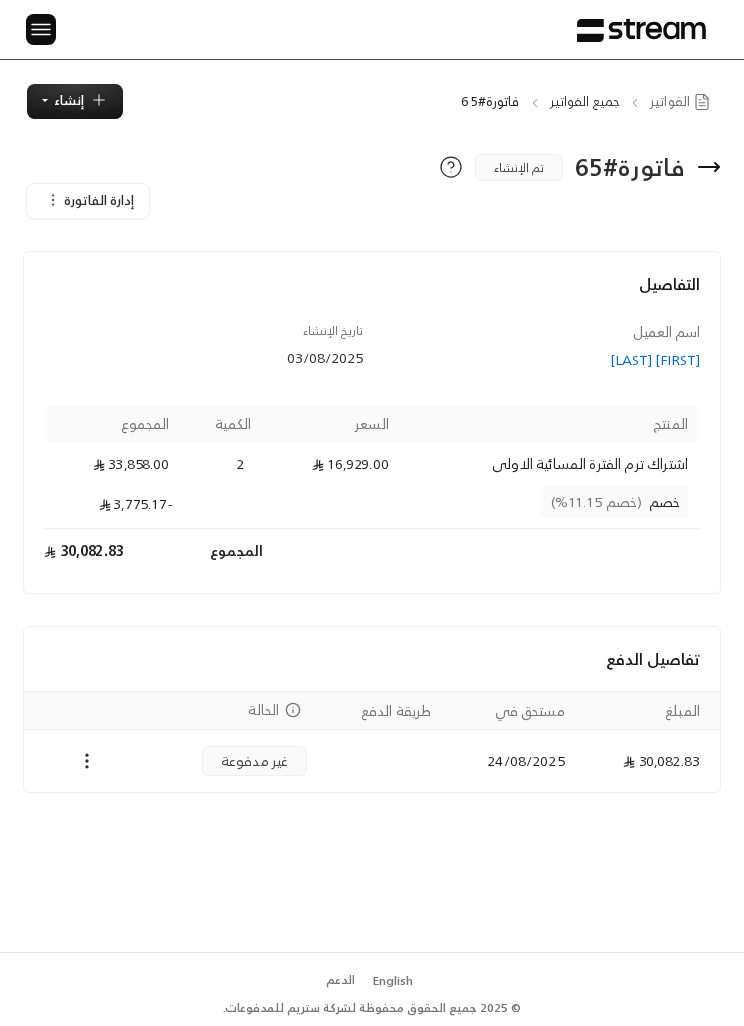 click on "فاتورة  # 65 تم الإنشاء   إدارة الفاتورة   تعديل   إلغاء" at bounding box center [372, 193] 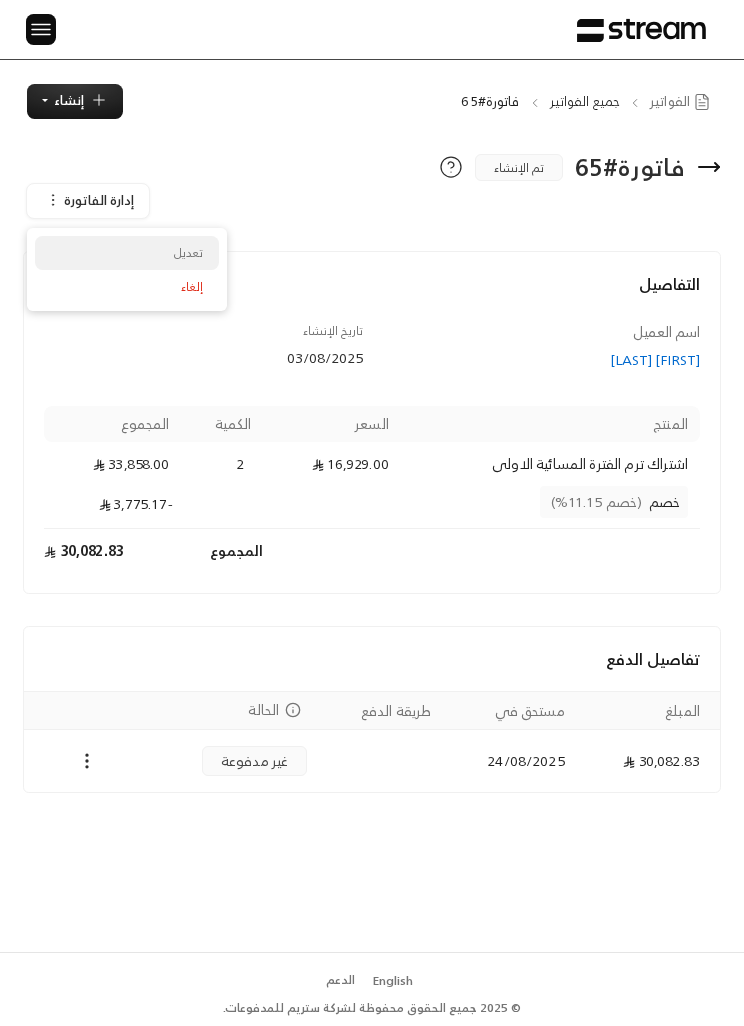 click on "تعديل" at bounding box center (127, 253) 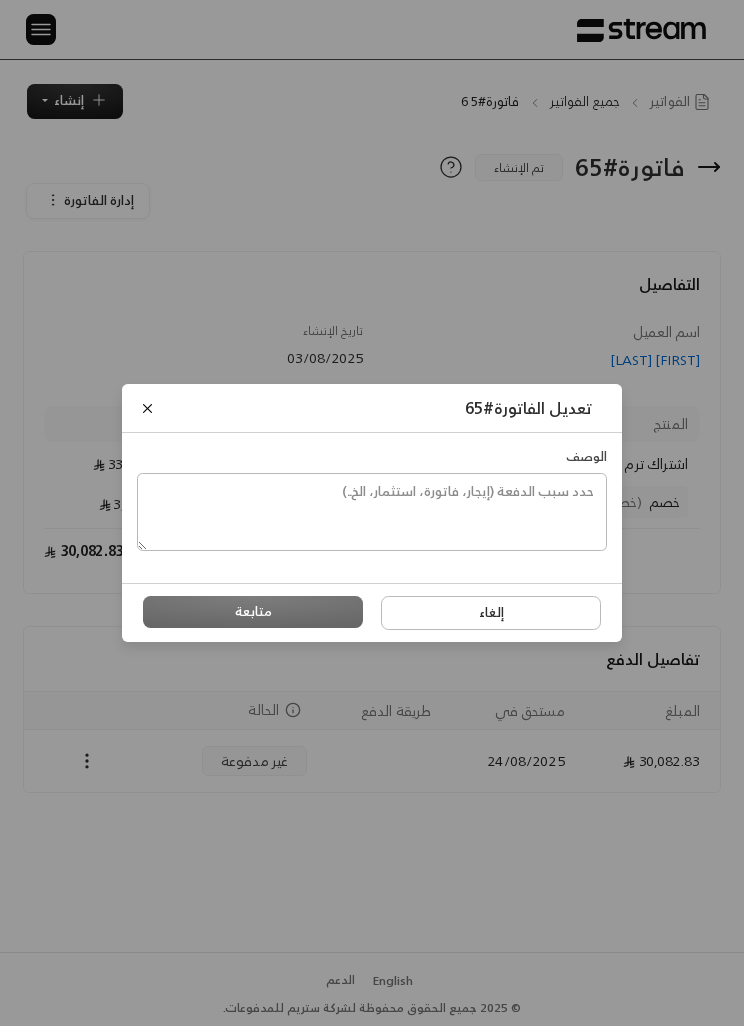 click at bounding box center (147, 408) 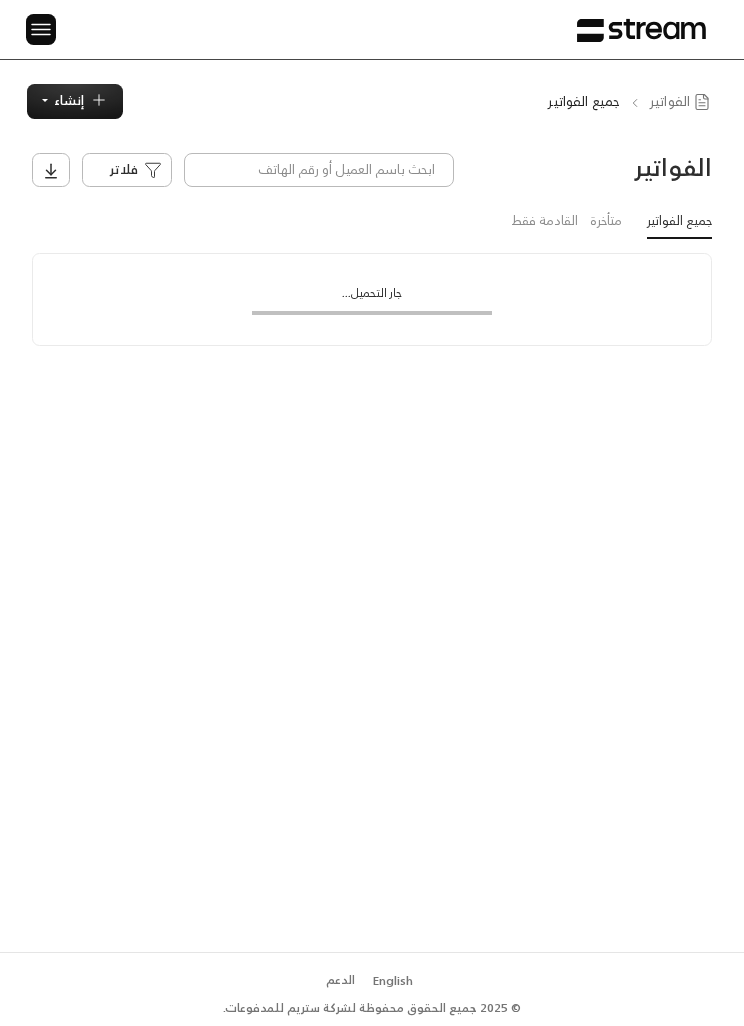 scroll, scrollTop: 1, scrollLeft: 0, axis: vertical 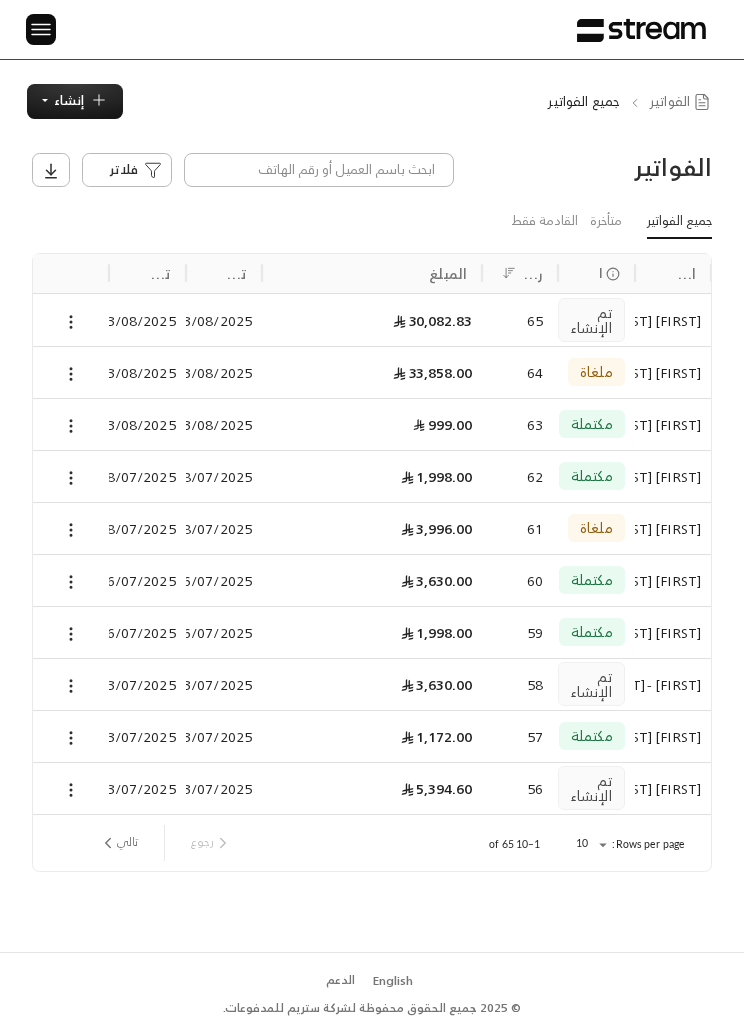 click 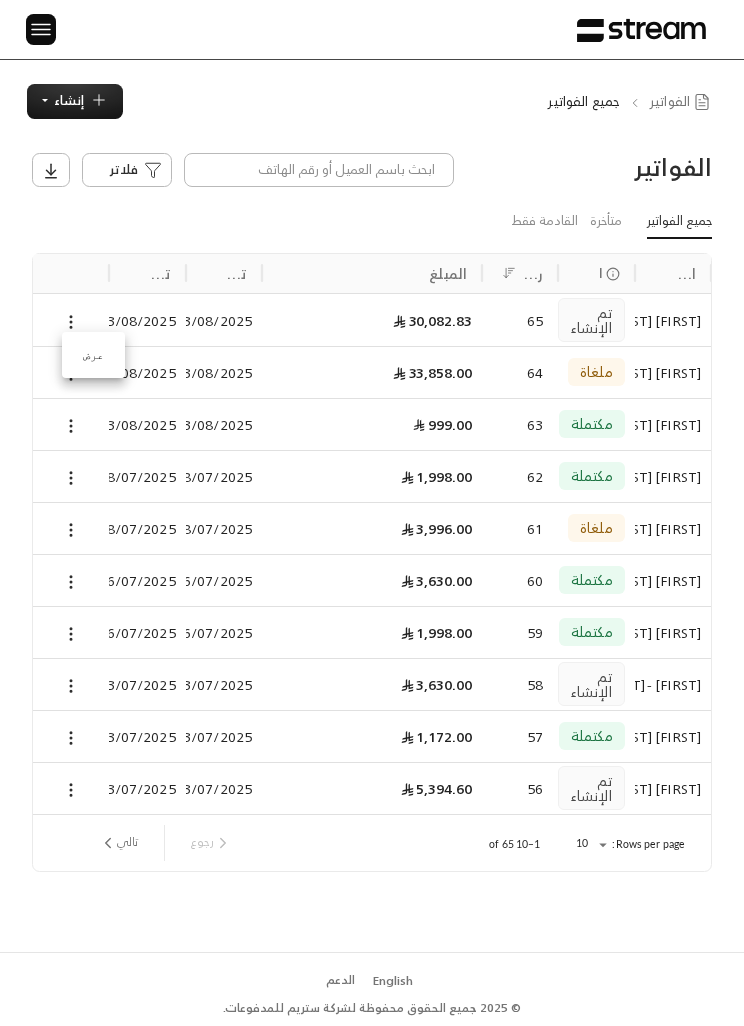 click on "عرض" at bounding box center [93, 355] 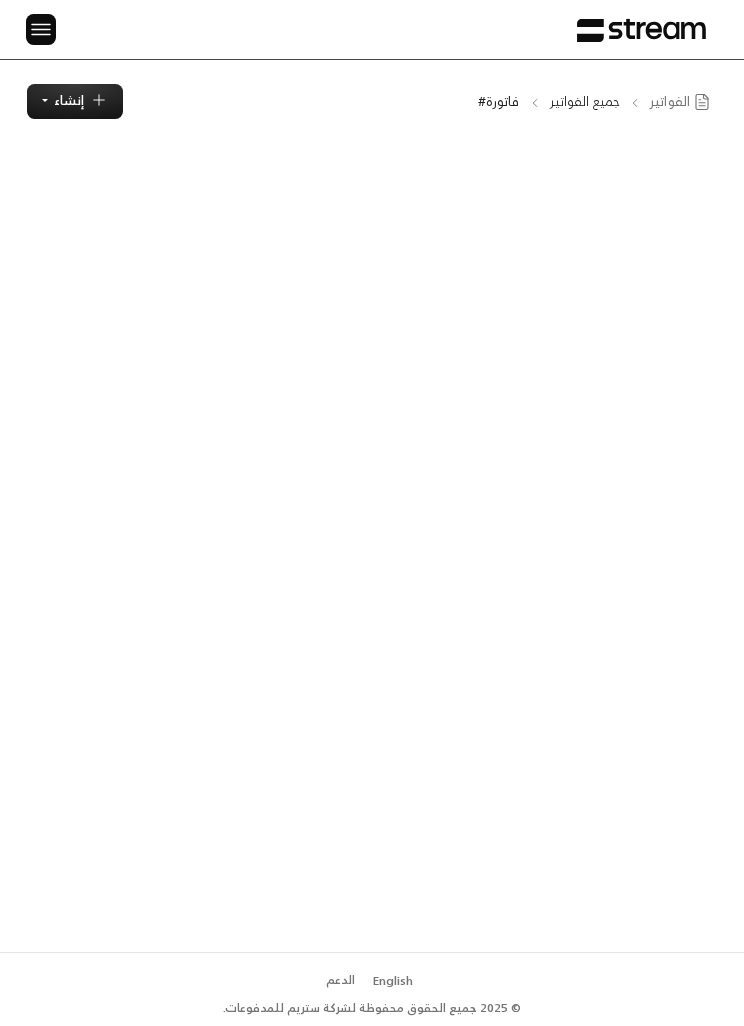 scroll, scrollTop: 0, scrollLeft: 0, axis: both 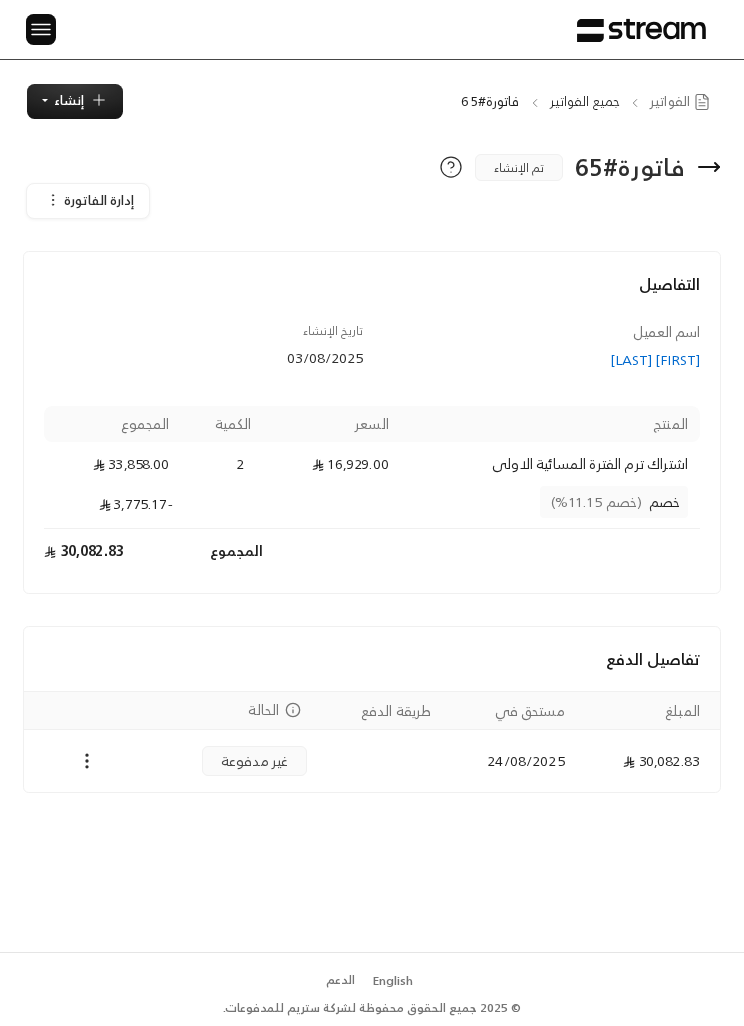 click at bounding box center (41, 29) 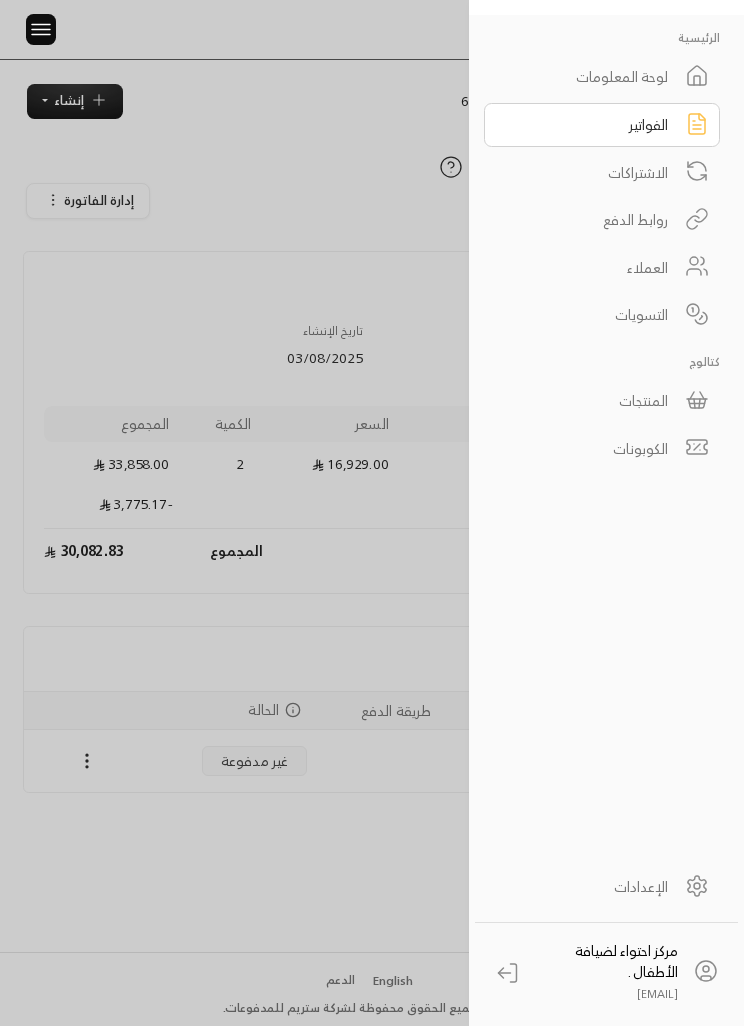 click at bounding box center (372, 513) 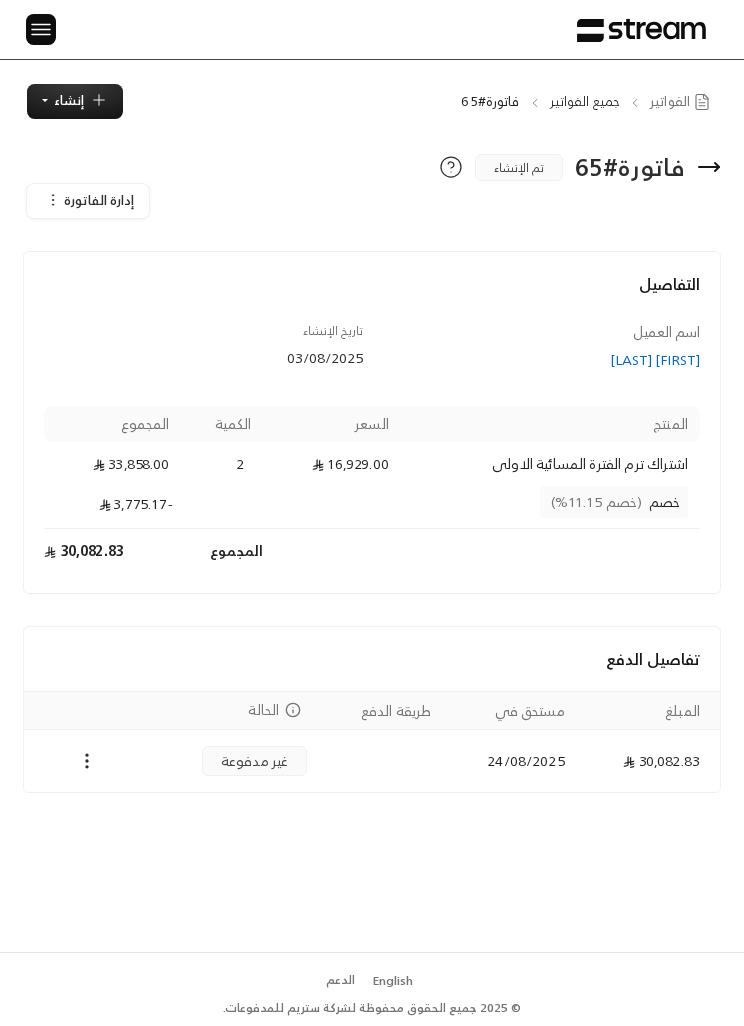 click on "إدارة الفاتورة" at bounding box center [99, 200] 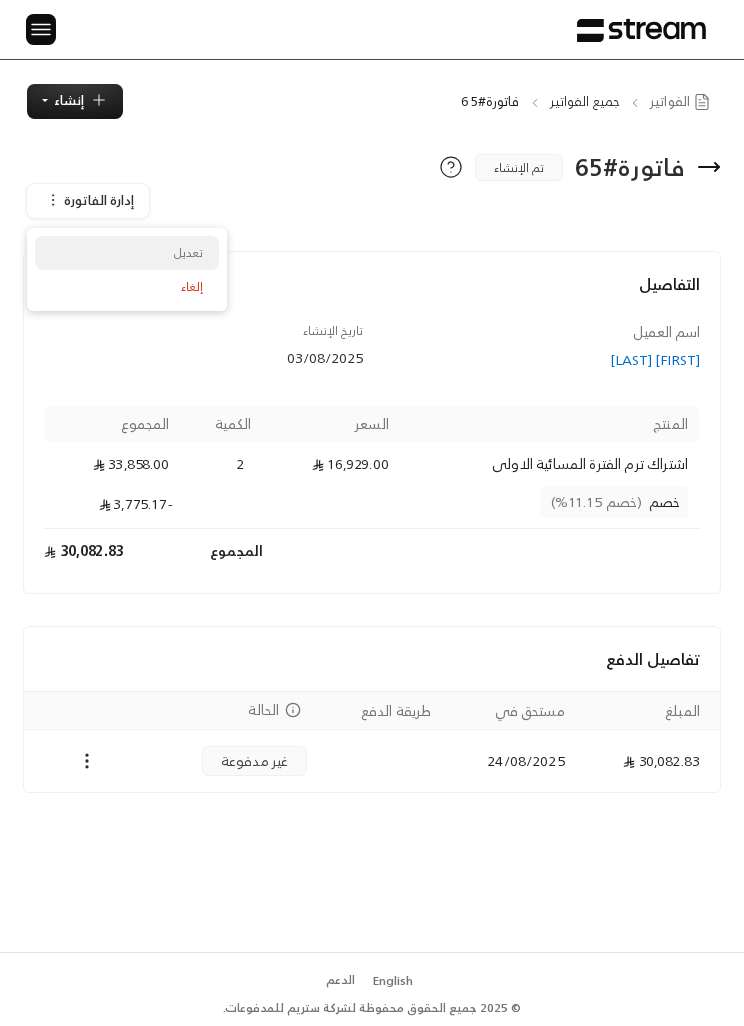 click on "تعديل" at bounding box center (127, 253) 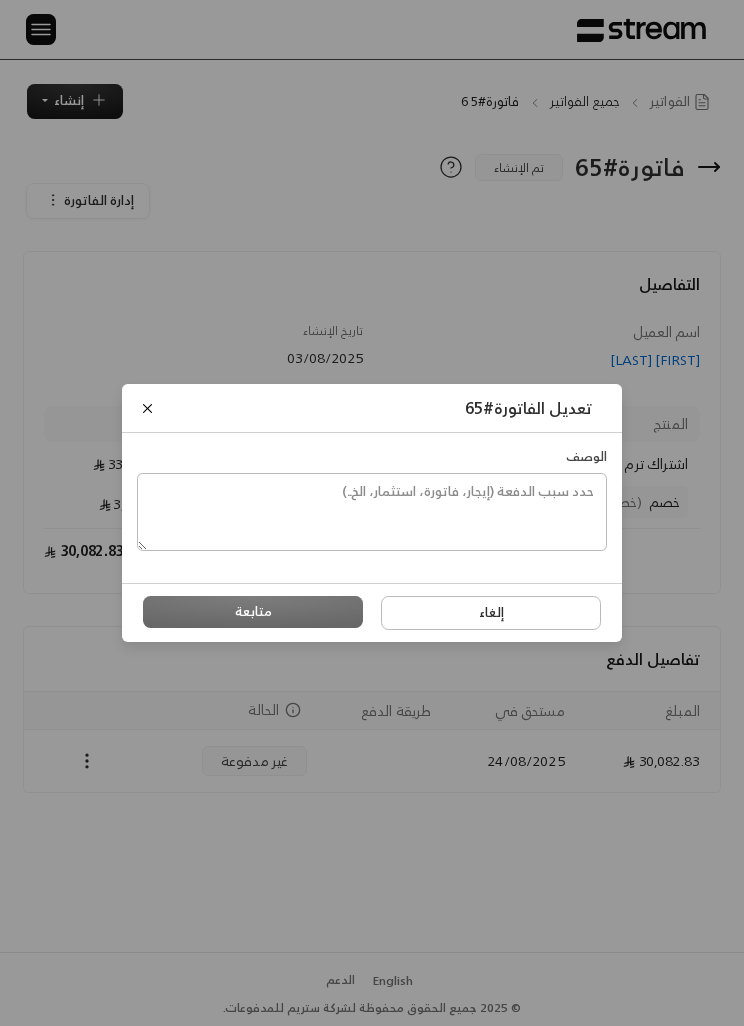 click at bounding box center (147, 408) 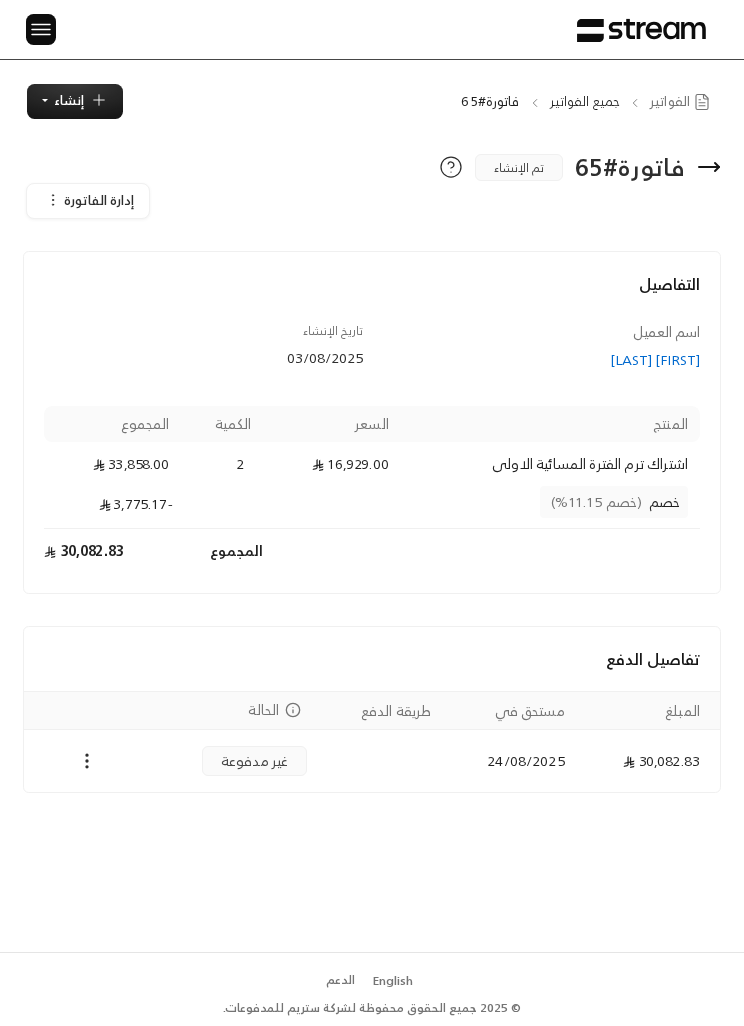click at bounding box center (41, 29) 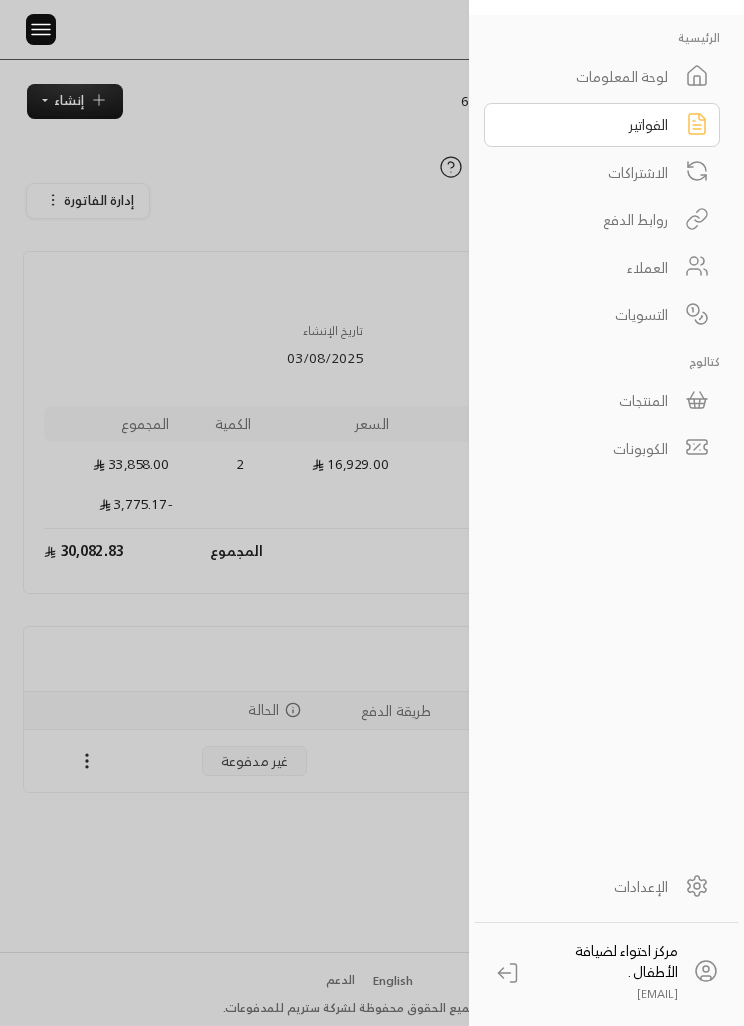 click at bounding box center [372, 513] 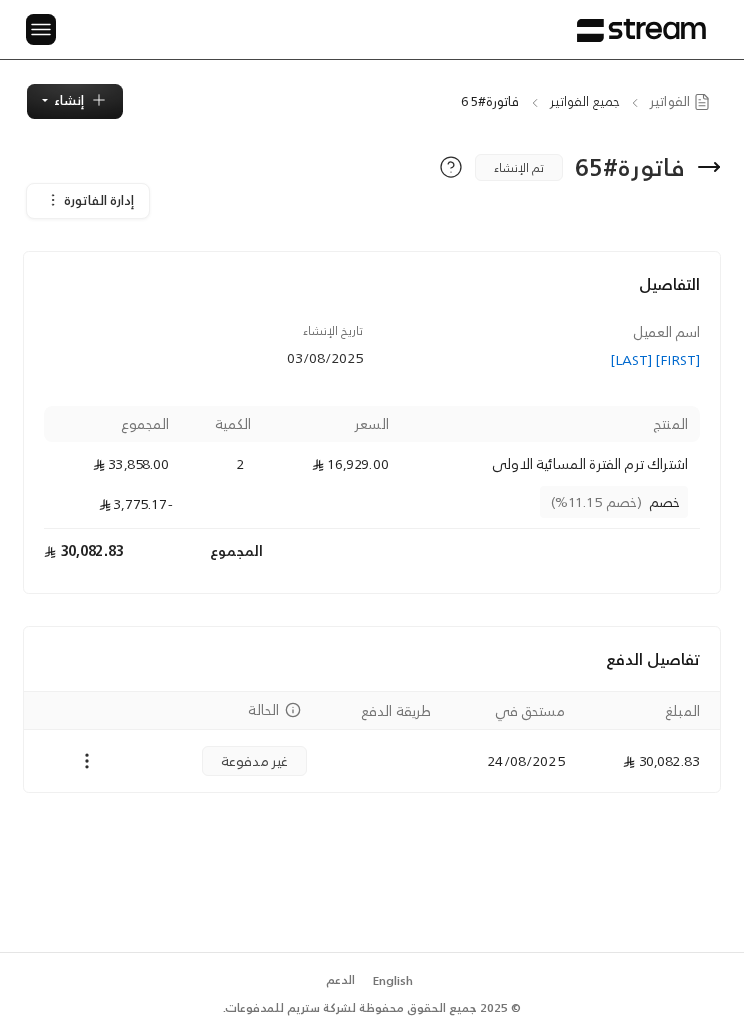 click on "إدارة الفاتورة" at bounding box center (99, 200) 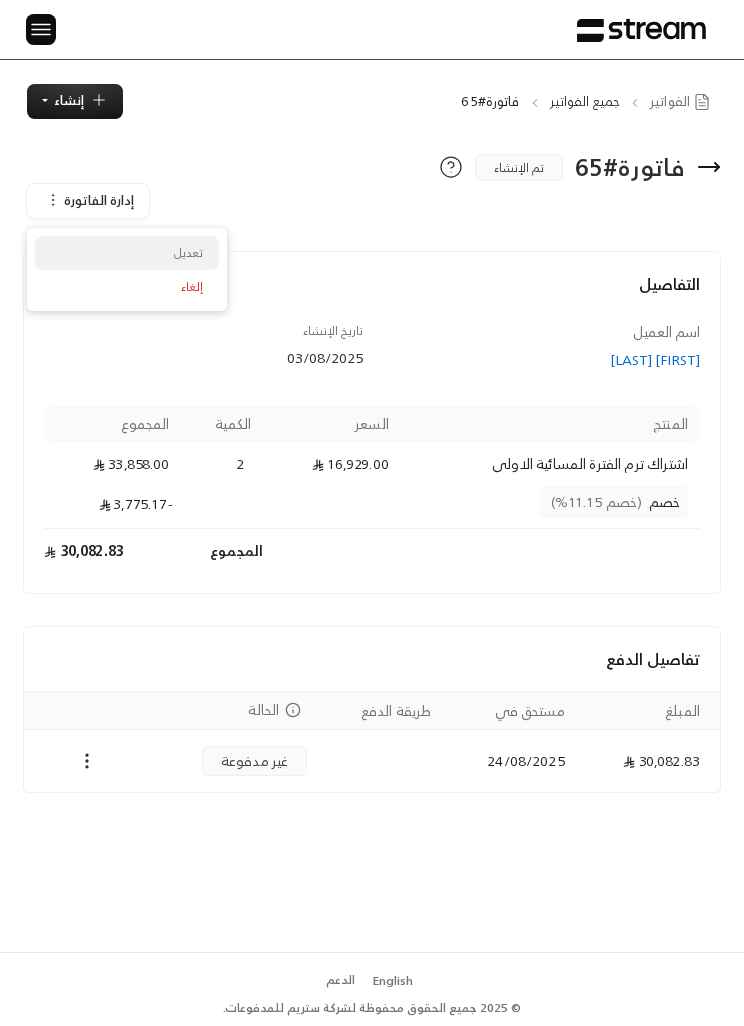 click on "تعديل" at bounding box center (127, 253) 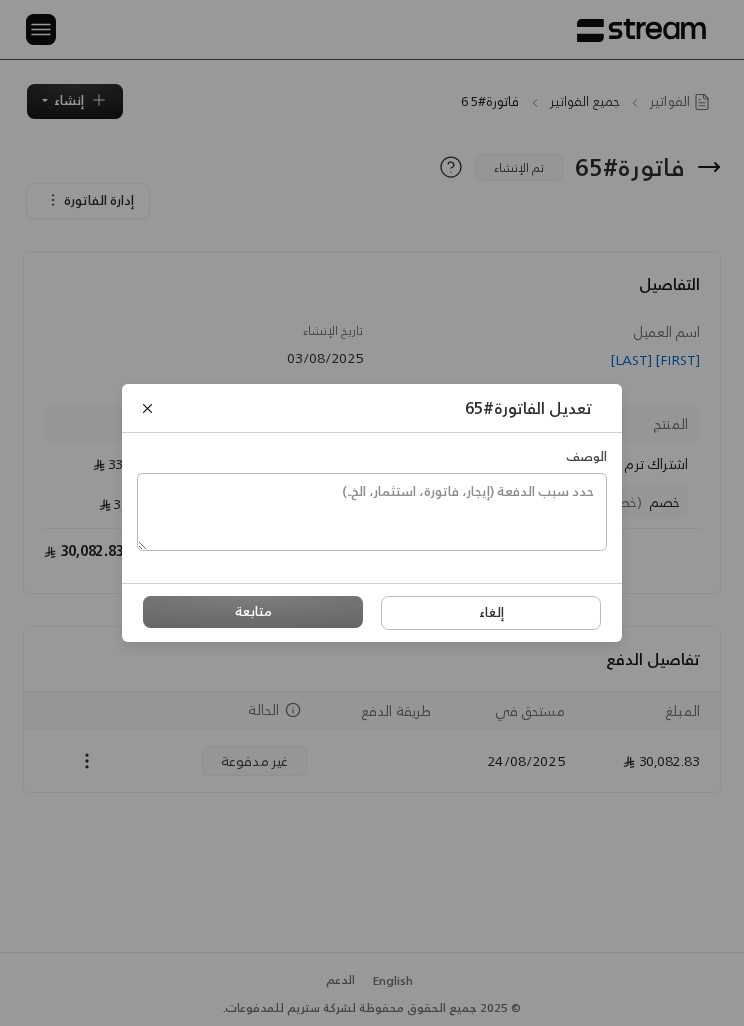 click at bounding box center [147, 408] 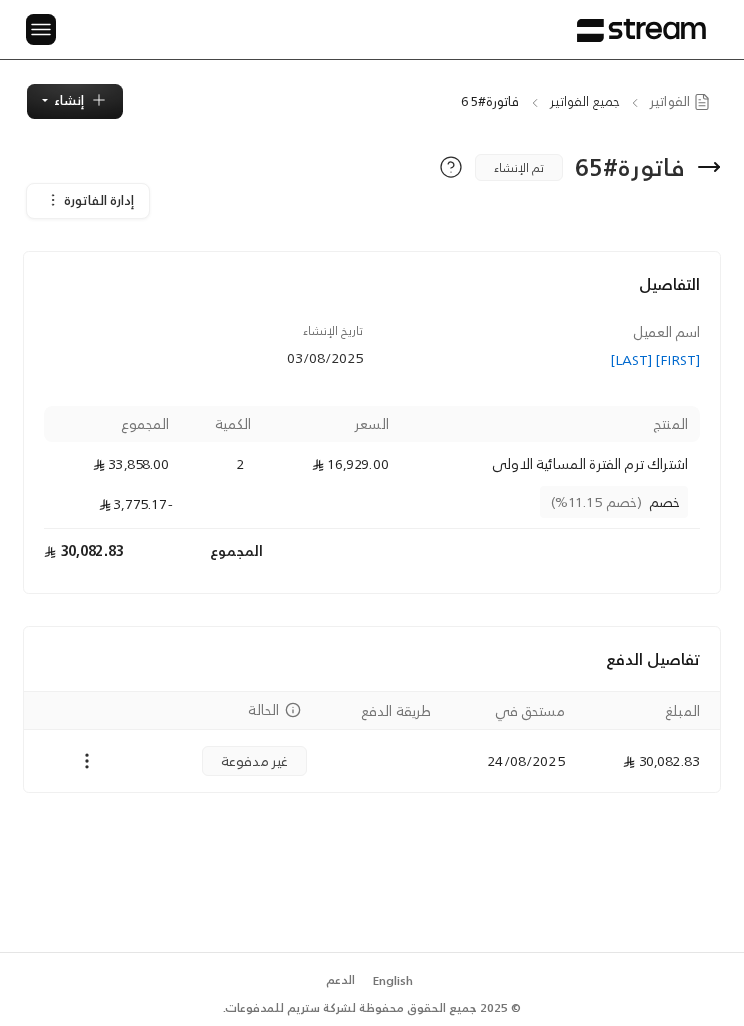 click at bounding box center (87, 761) 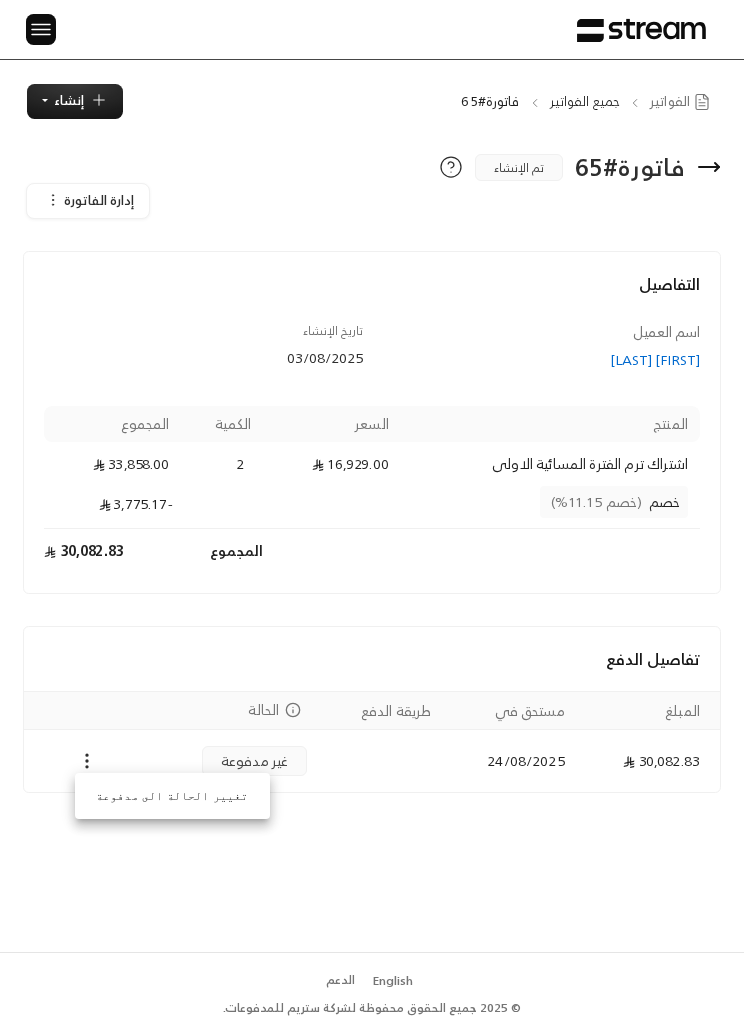 click on "تغيير الحالة الى مدفوعة" at bounding box center (172, 796) 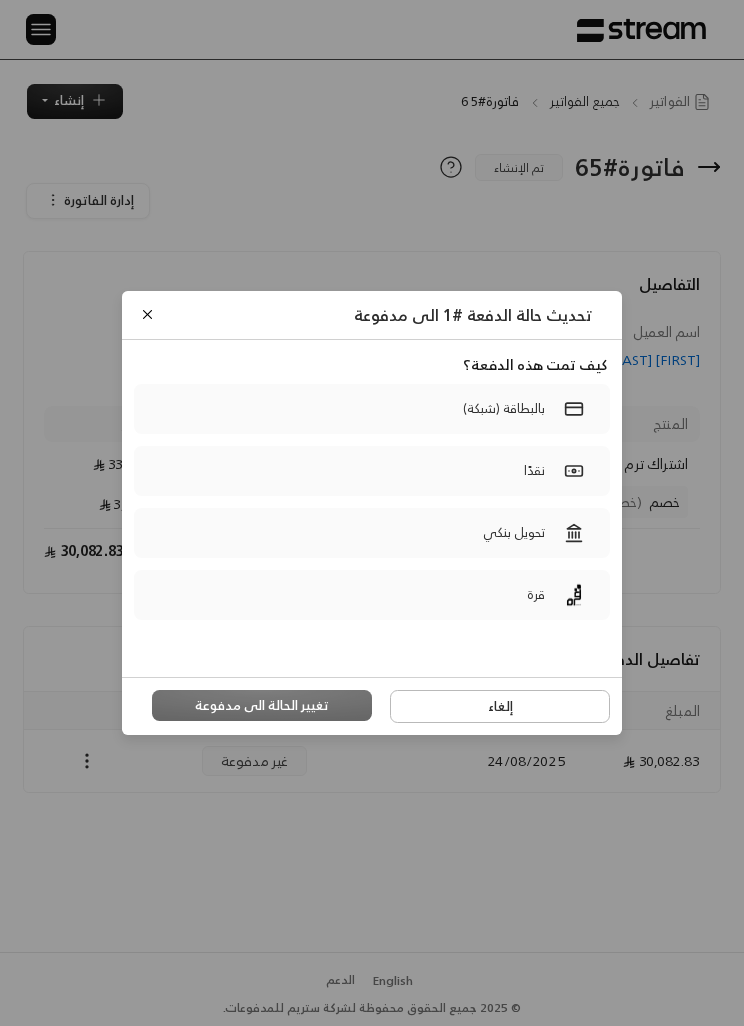 click on "بالبطاقة (شبكة)" at bounding box center [372, 409] 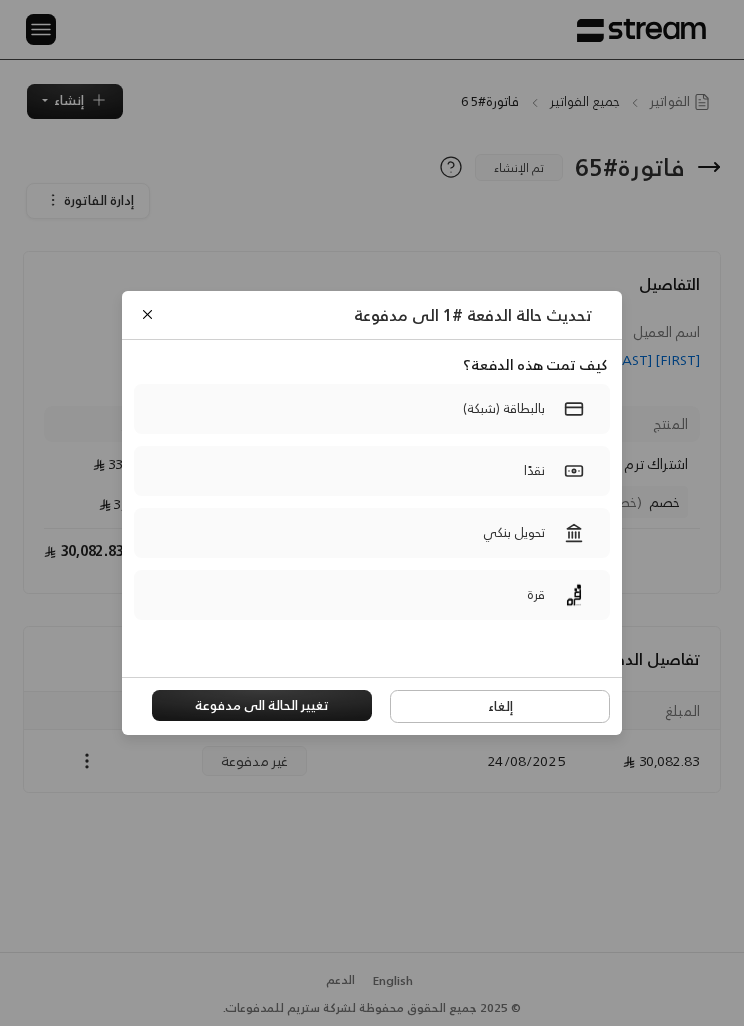 click on "نقدًا" at bounding box center (372, 471) 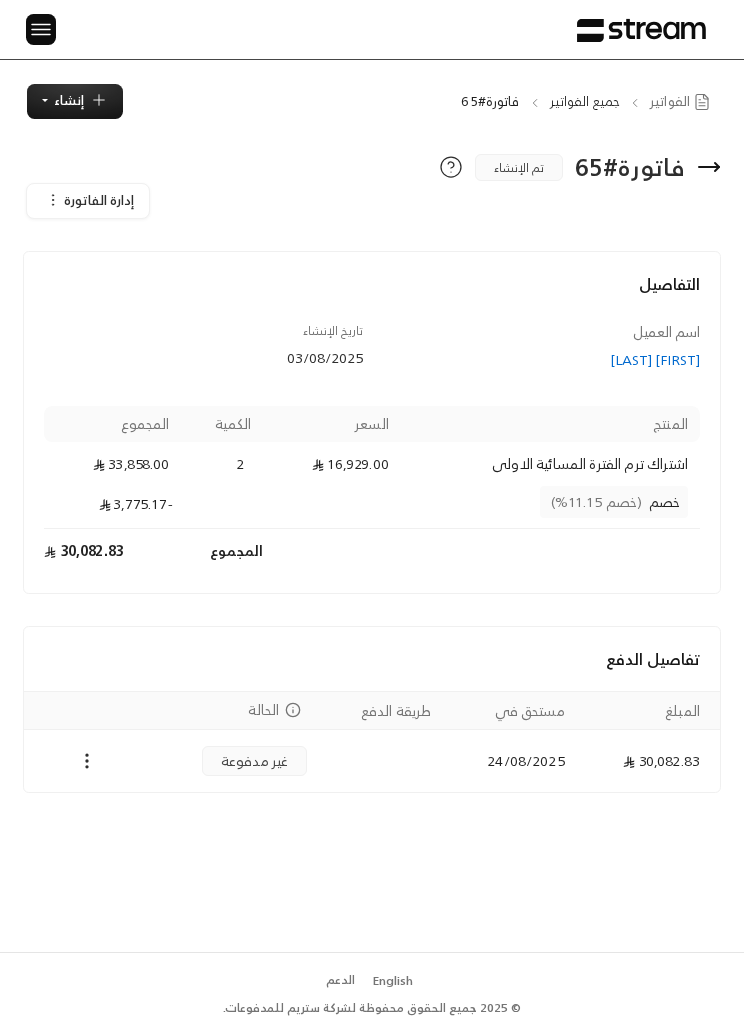 click on "فاتورة  # 65 تم الإنشاء   إدارة الفاتورة   تعديل   إلغاء التفاصيل اسم العميل [FIRST] [LAST] تاريخ الإنشاء [DATE] المنتج السعر الكمية المجموع اشتراك ترم الفترة المسائية الاولى  16,929.00   2 33,858.00   خصم    (خصم 11.15%)   -3,775.17     المجموع 30,082.83   تفاصيل الدفع المبلغ مستحق في   طريقة الدفع   الحالة     30,082.83   [DATE] غير مدفوعة" at bounding box center [372, 535] 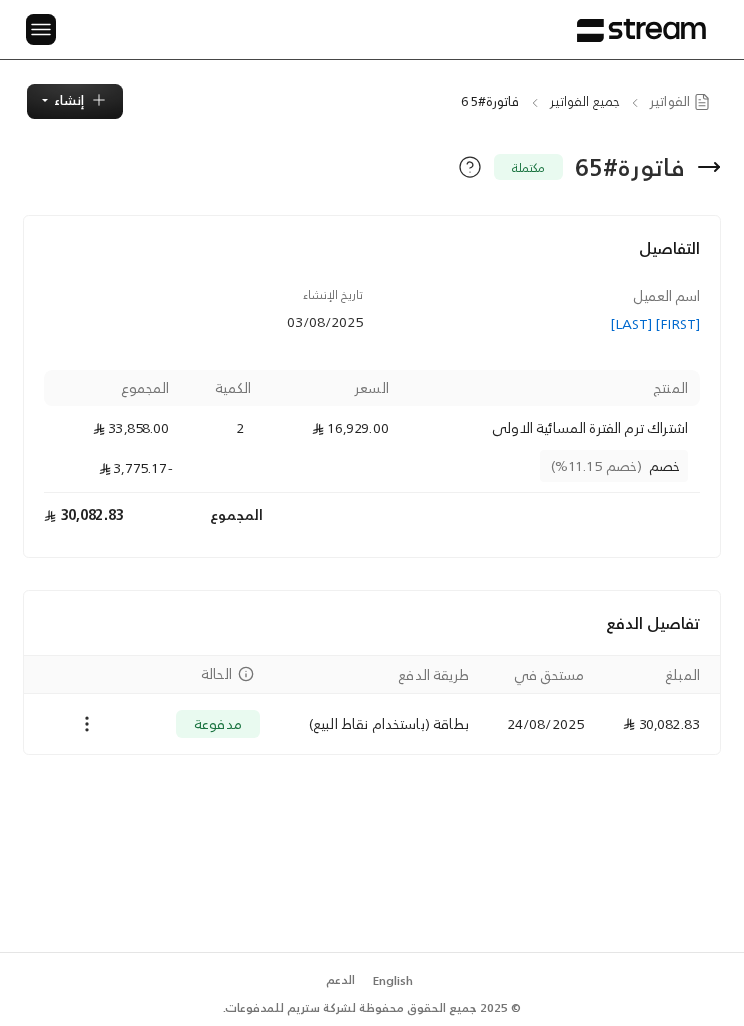 click 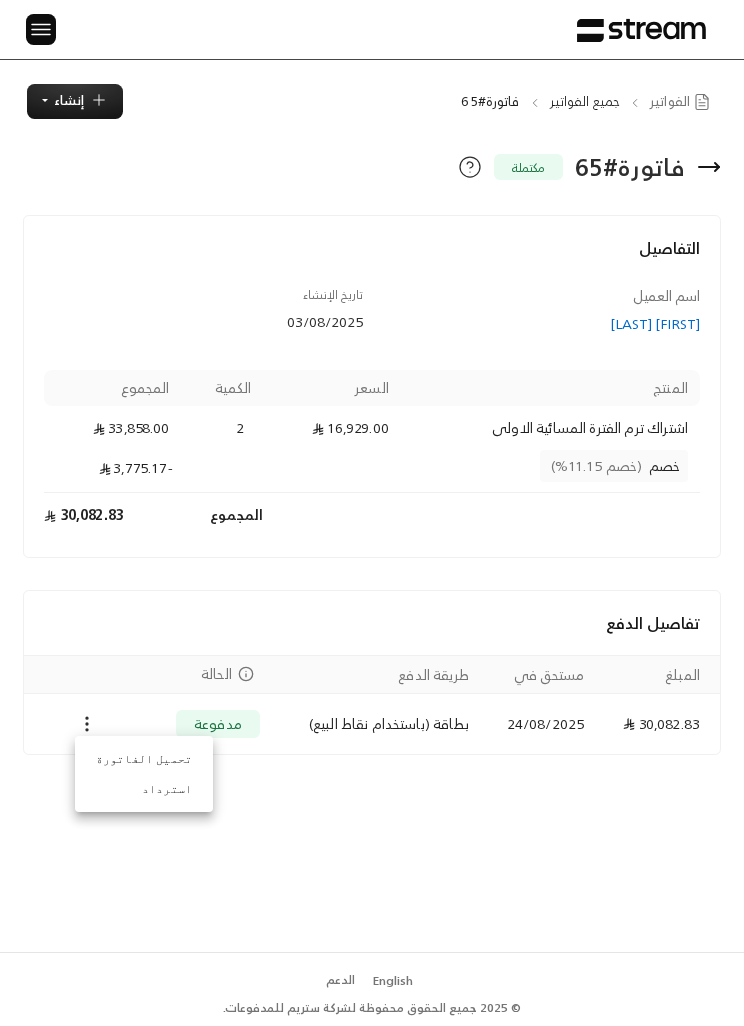 click at bounding box center [372, 513] 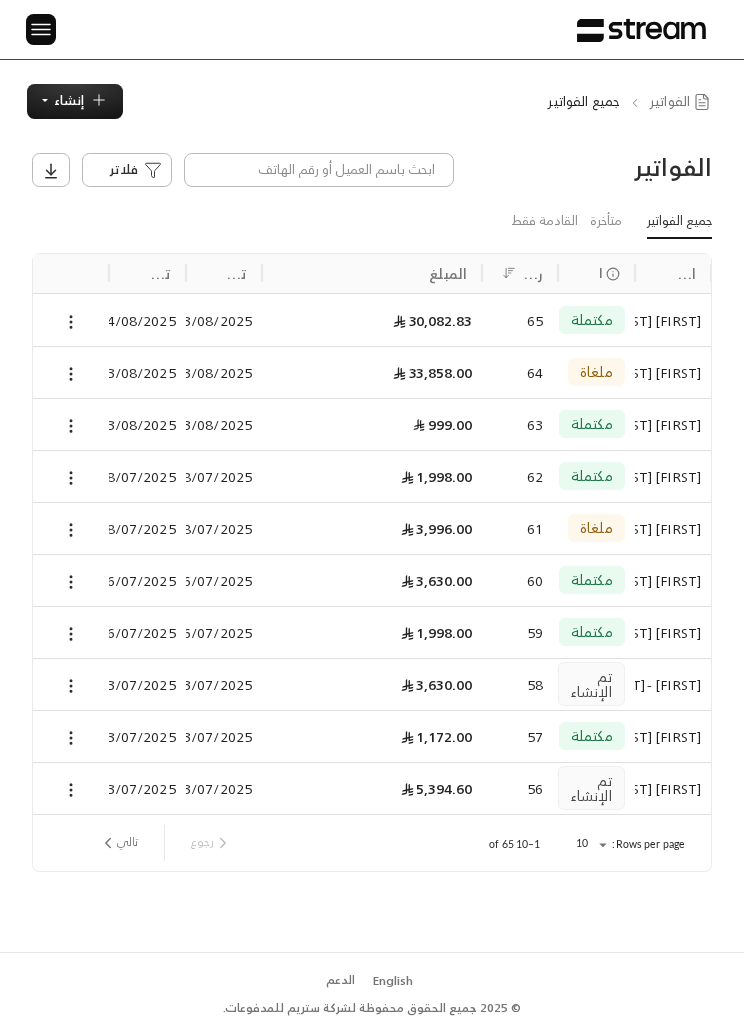 click at bounding box center [33, 29] 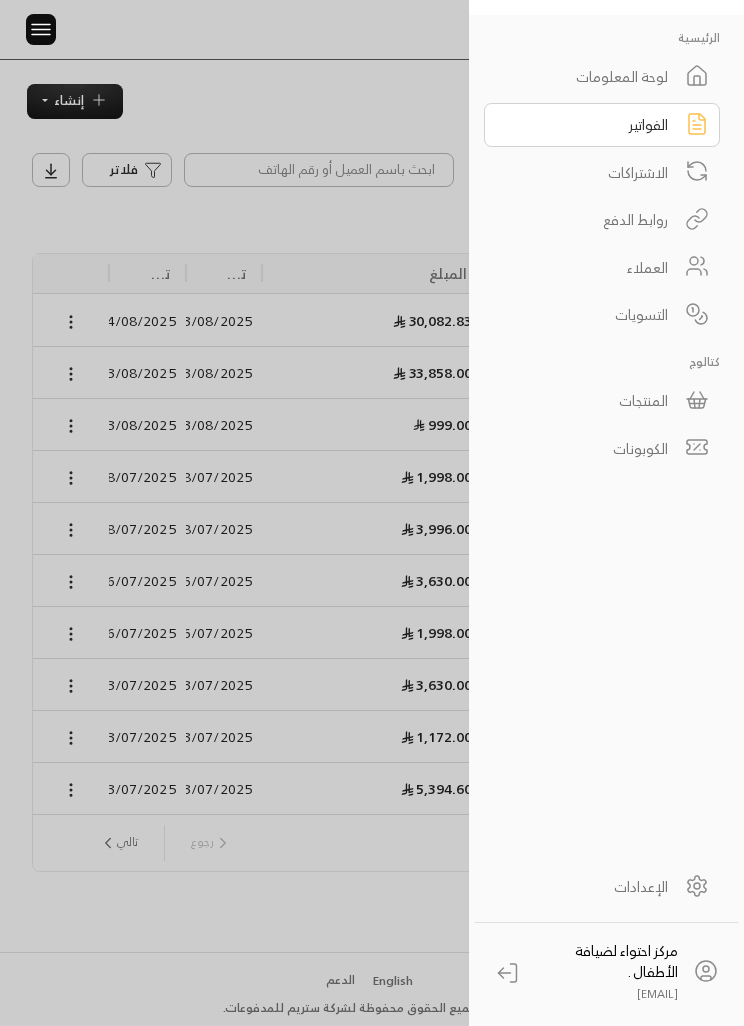 click on "المنتجات" at bounding box center [602, 401] 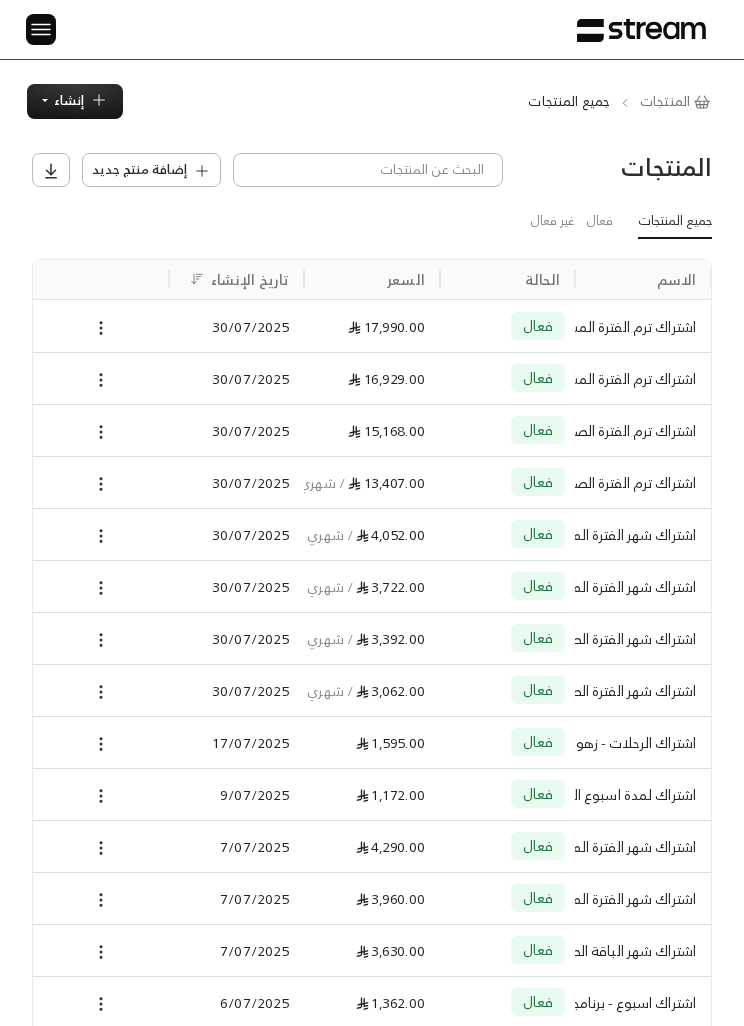 scroll, scrollTop: 0, scrollLeft: -1, axis: horizontal 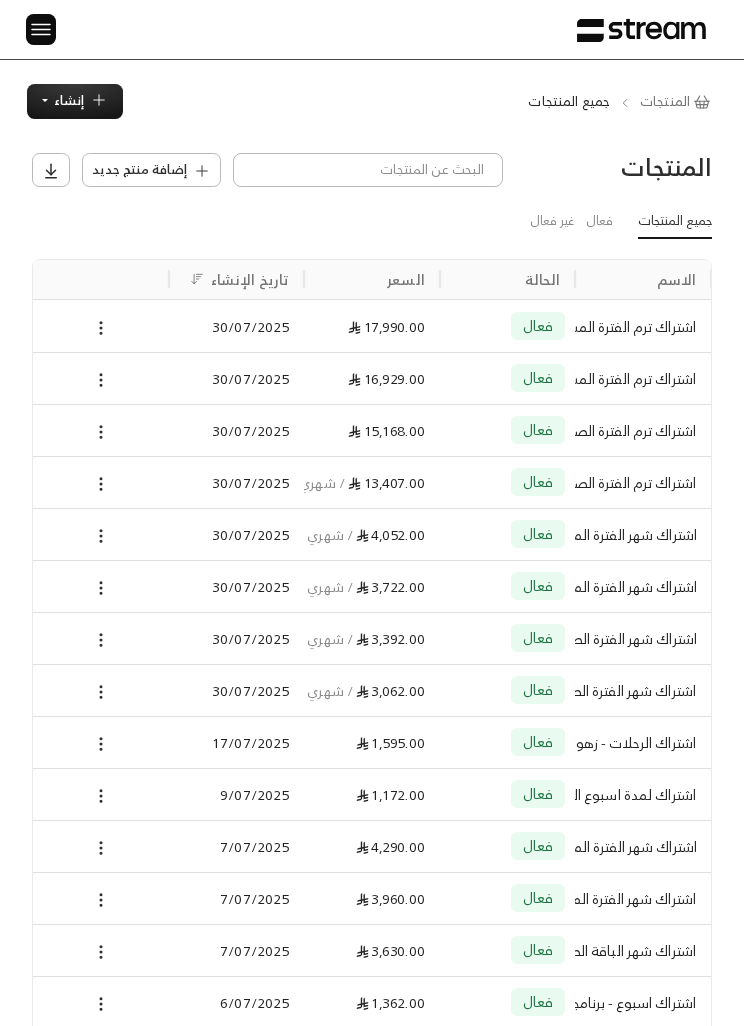 click on "إنشاء" at bounding box center (69, 100) 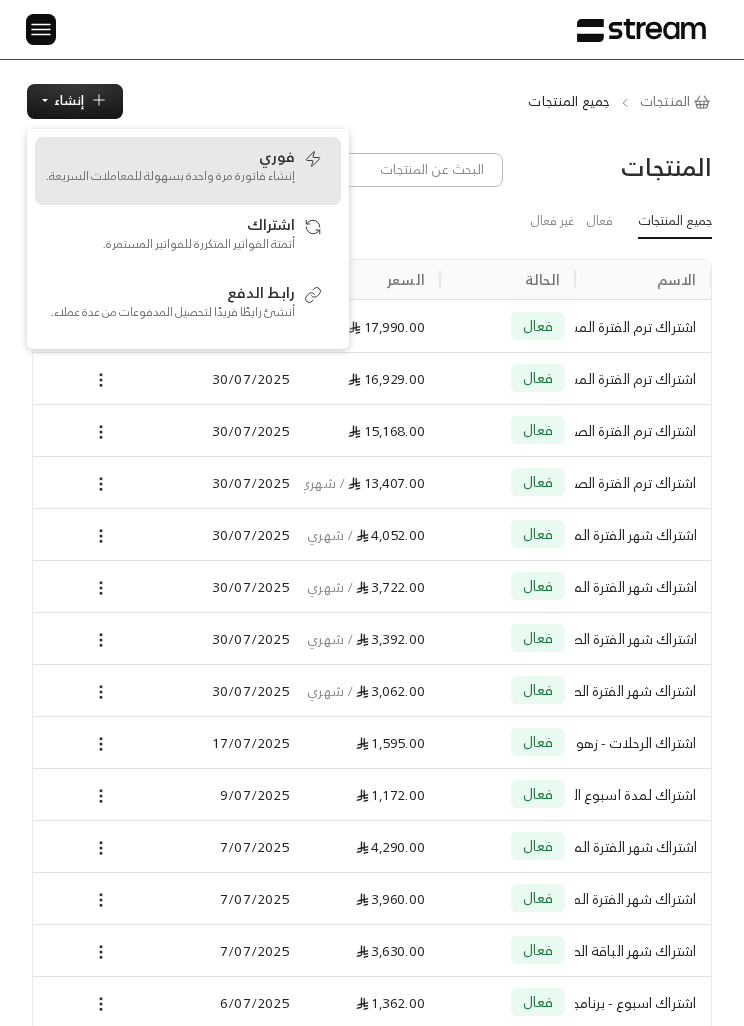 click on "إنشاء فاتورة مرة واحدة بسهولة للمعاملات السريعة." at bounding box center [170, 176] 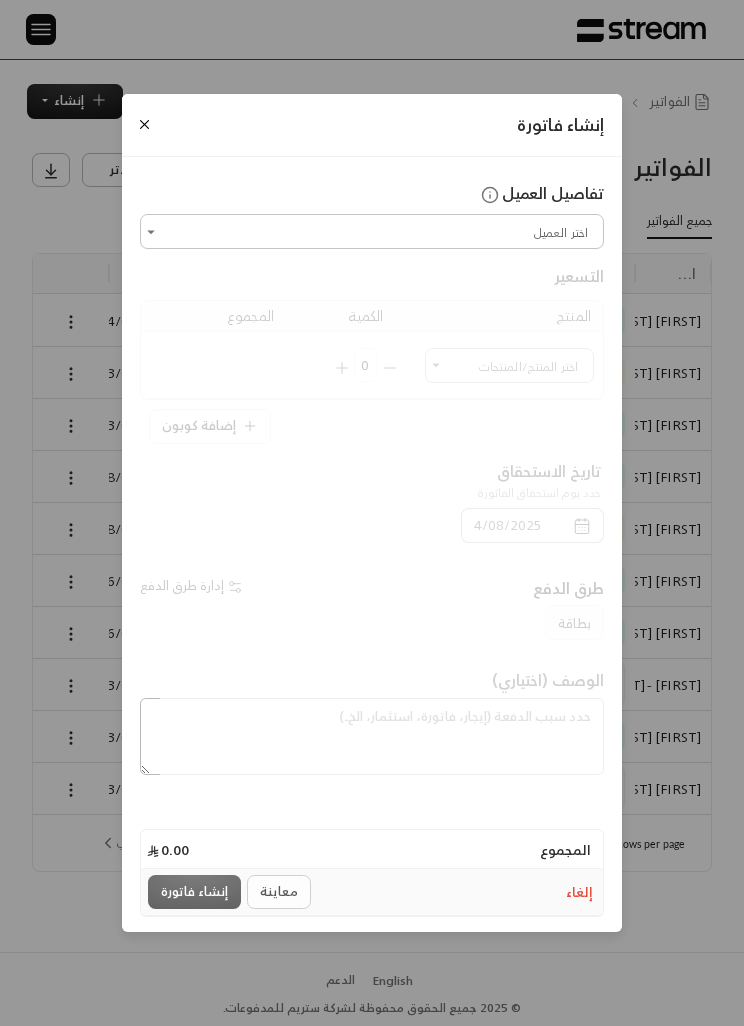 click on "اختر العميل" at bounding box center [372, 231] 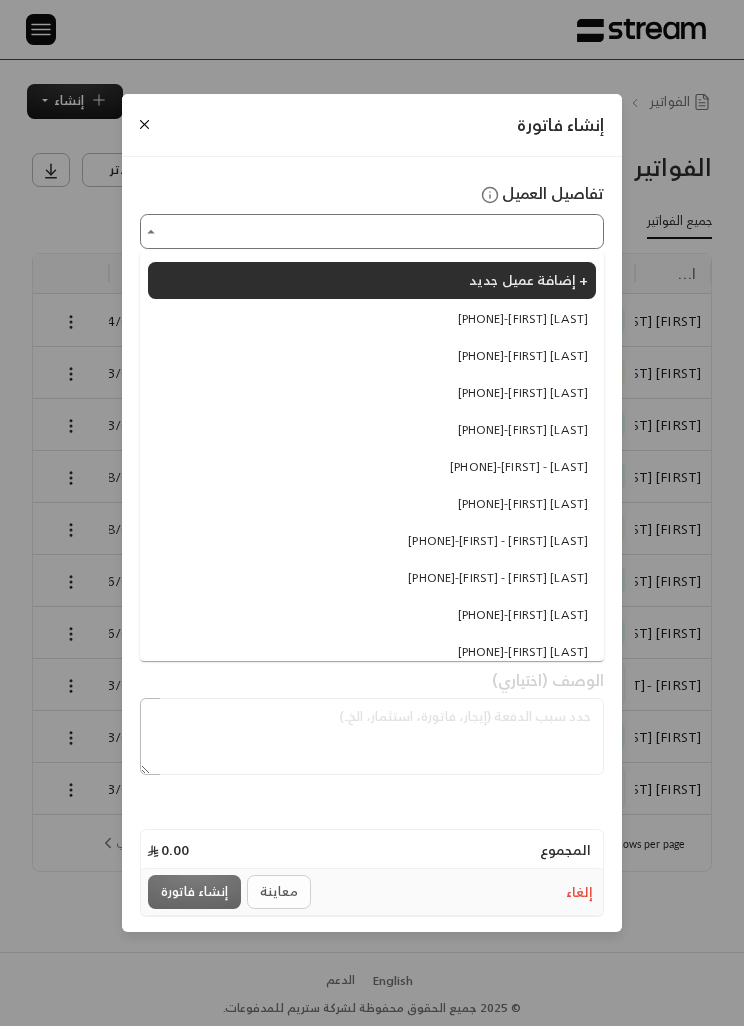 scroll, scrollTop: 1, scrollLeft: 0, axis: vertical 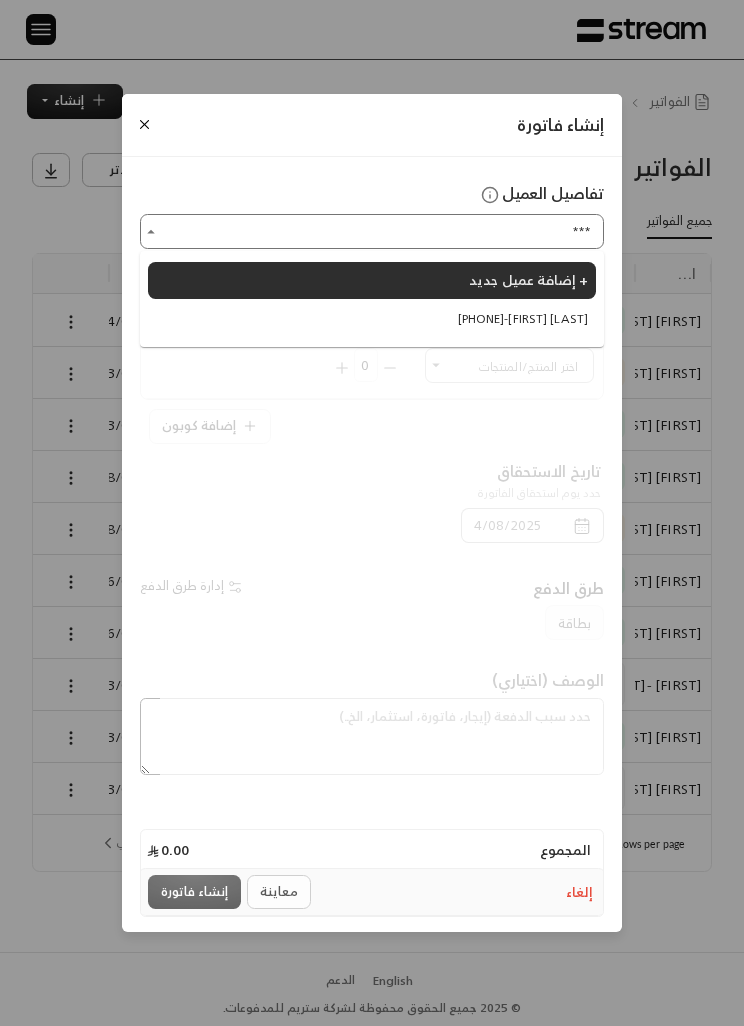 click on "[PHONE]  -  [FIRST] [LAST]" at bounding box center (523, 319) 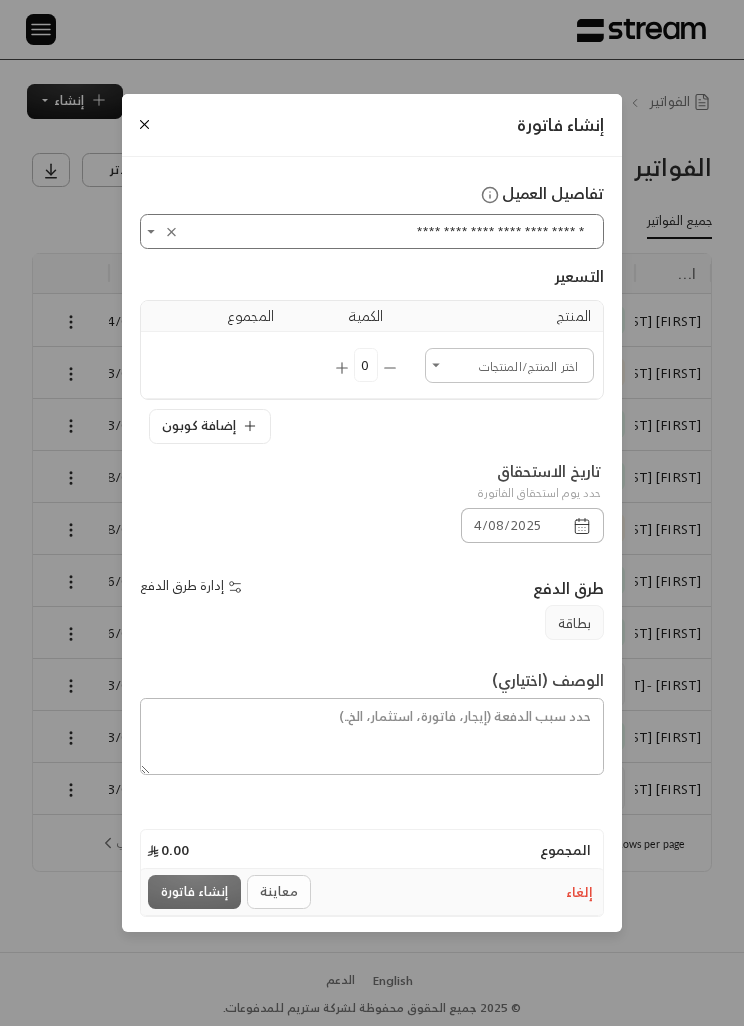 click on "اختر العميل" at bounding box center [509, 365] 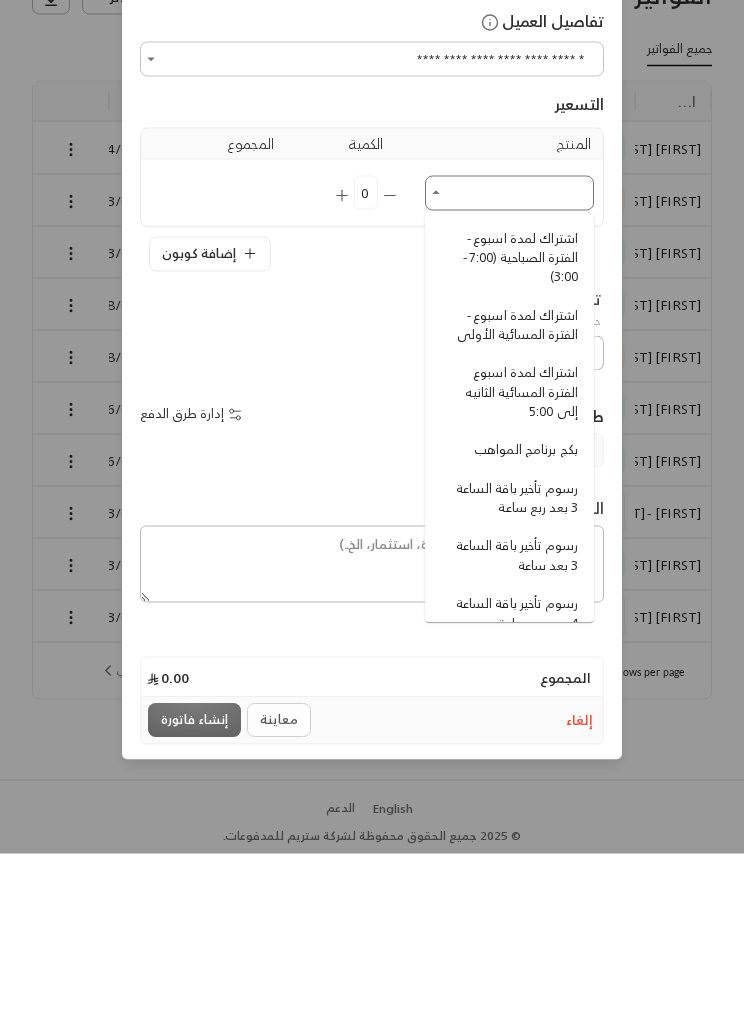 scroll, scrollTop: 615, scrollLeft: 0, axis: vertical 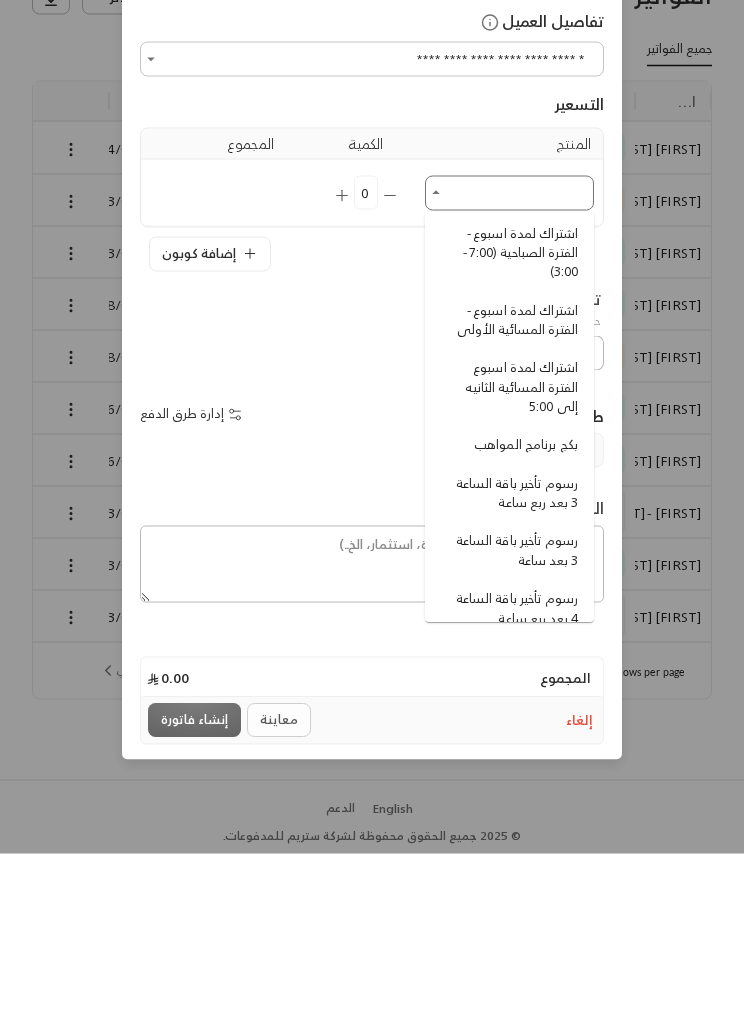 click on "اشتراك لمدة اسبوع - الفترة المسائية الأولى" at bounding box center (512, 492) 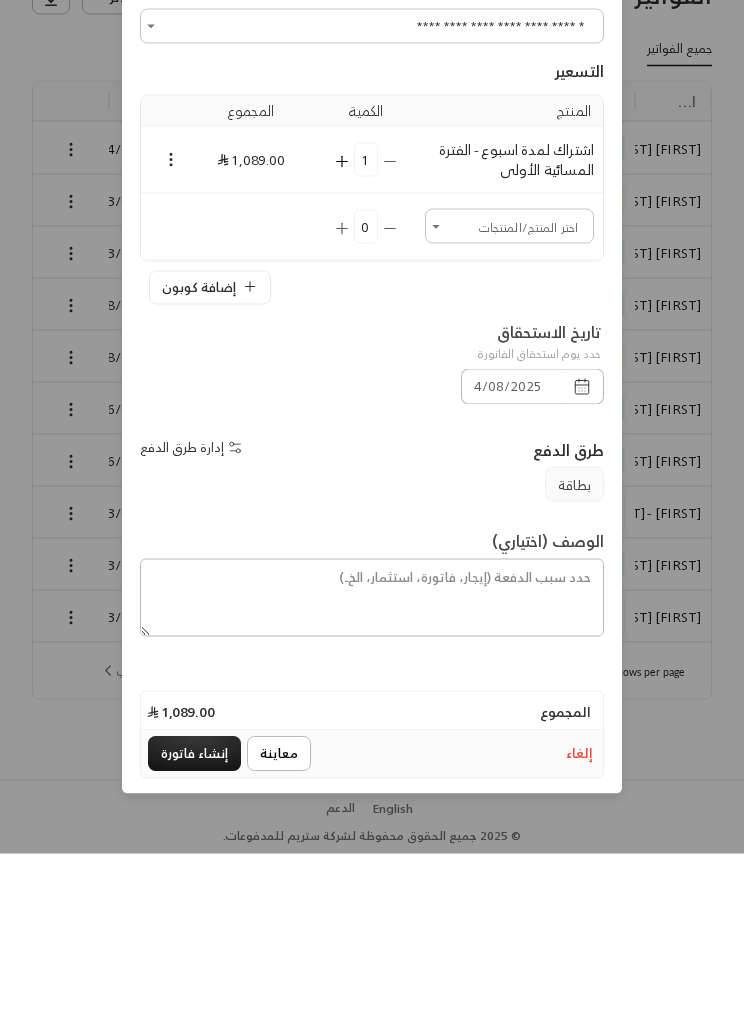 scroll, scrollTop: 65, scrollLeft: 0, axis: vertical 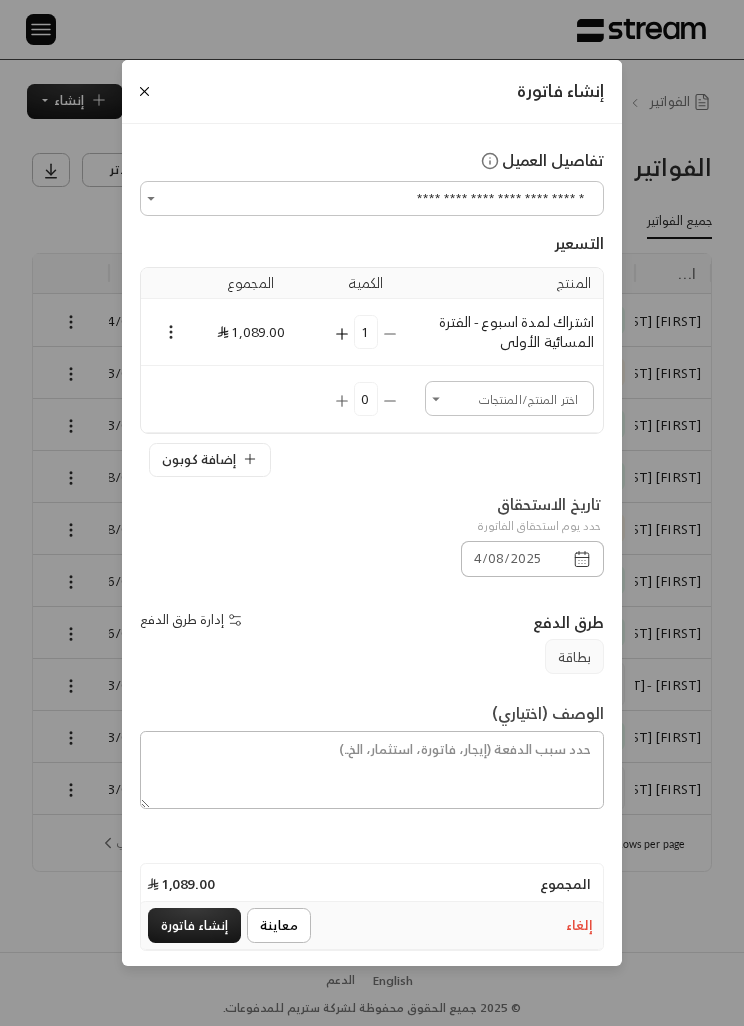 click on "اشتراك لمدة اسبوع - الفترة المسائية الأولى" at bounding box center (509, 332) 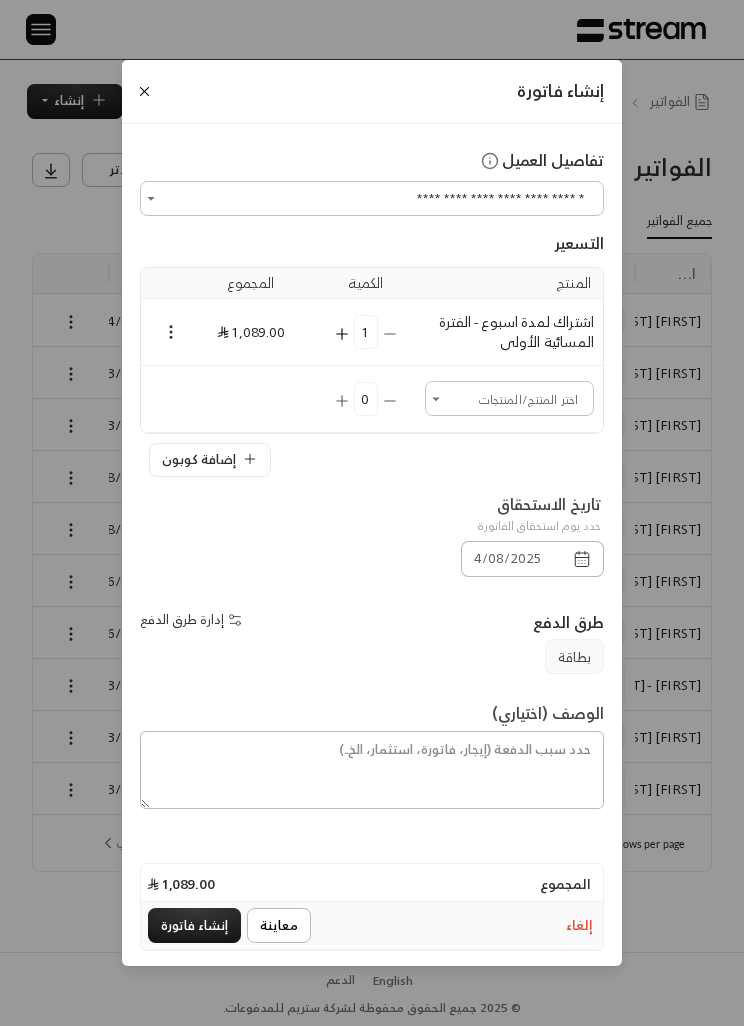 click 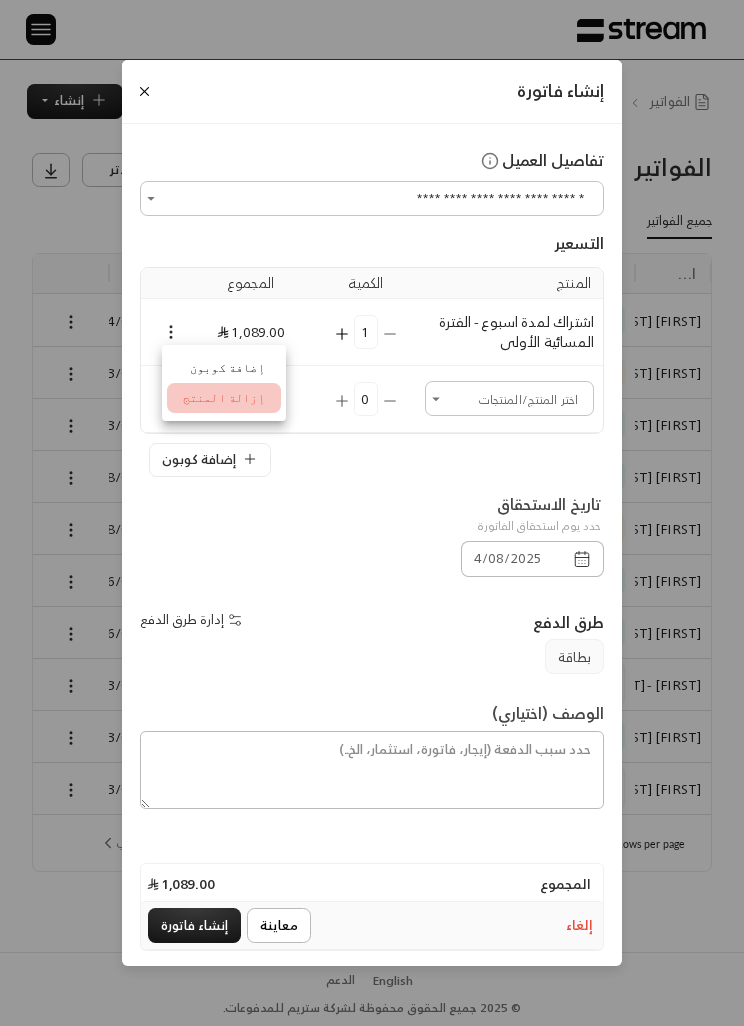 click on "إزالة المنتج" at bounding box center [224, 398] 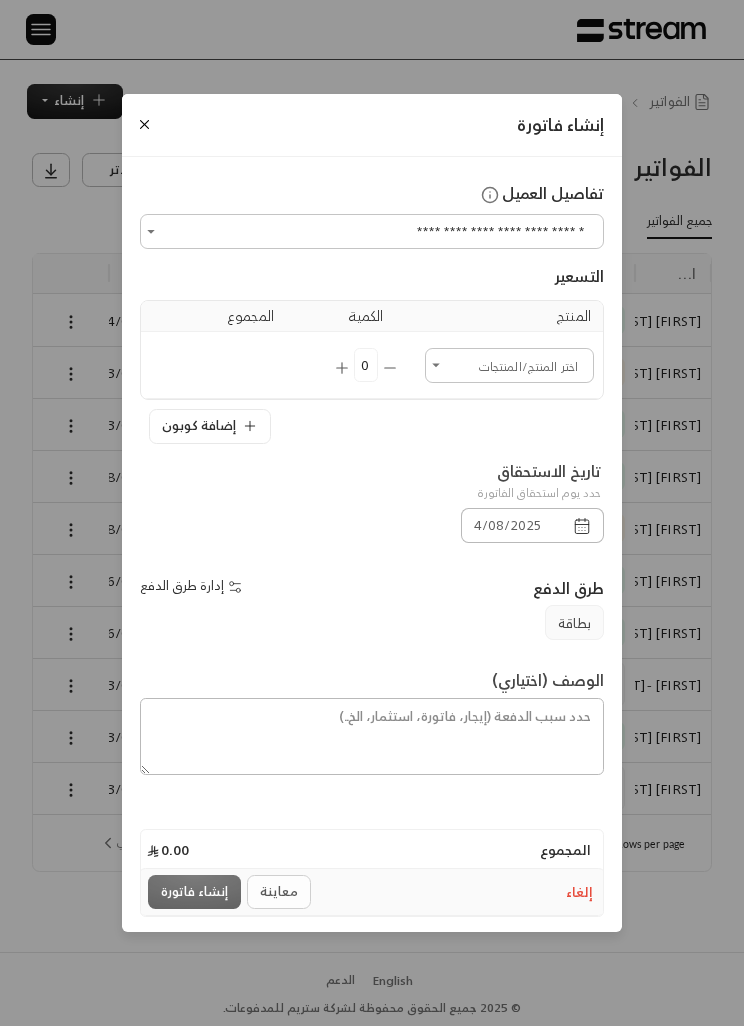 click on "اختر العميل" at bounding box center (509, 365) 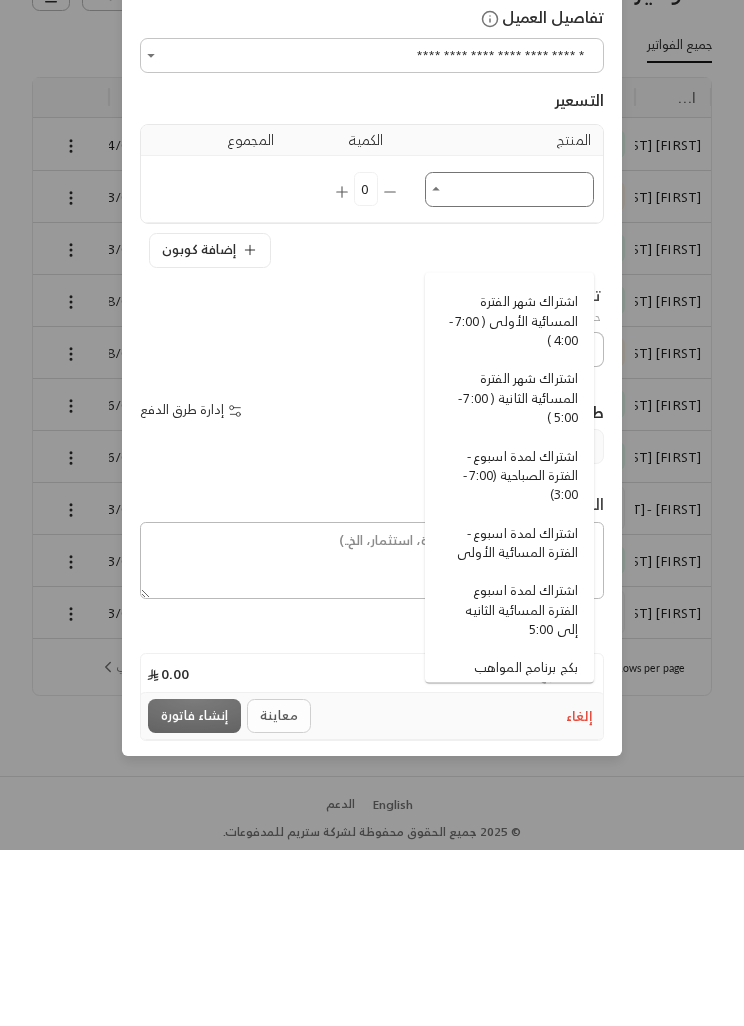 scroll, scrollTop: 454, scrollLeft: 0, axis: vertical 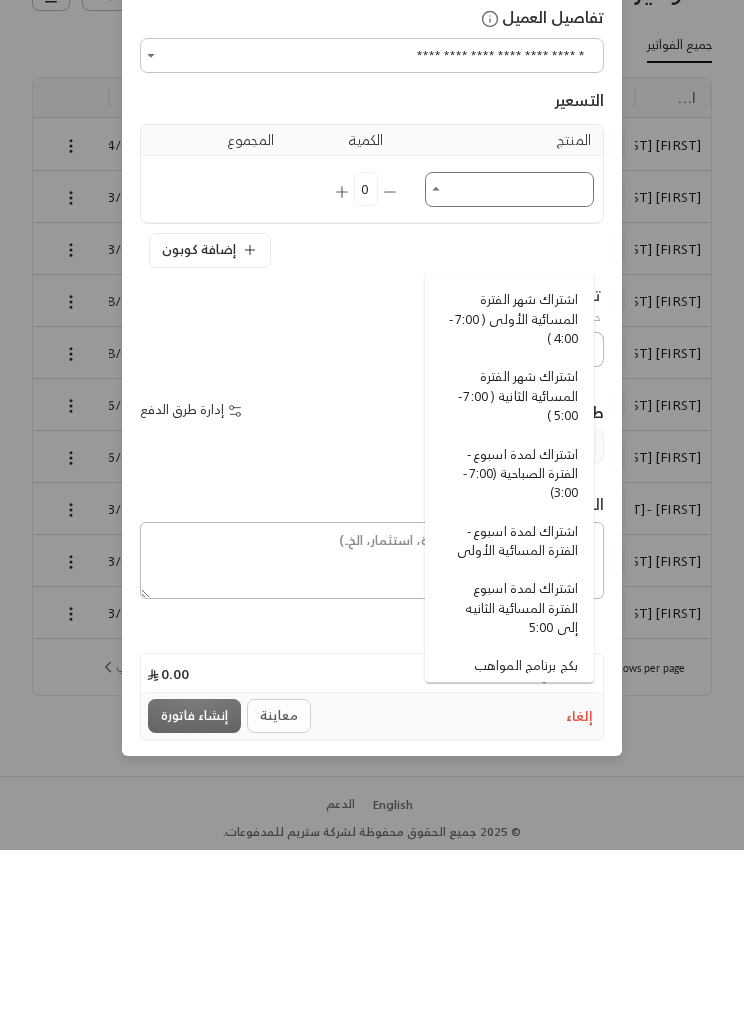 click on "اشتراك لمدة اسبوع الفترة المسائية الثانيه إلى 5:00" at bounding box center (512, 785) 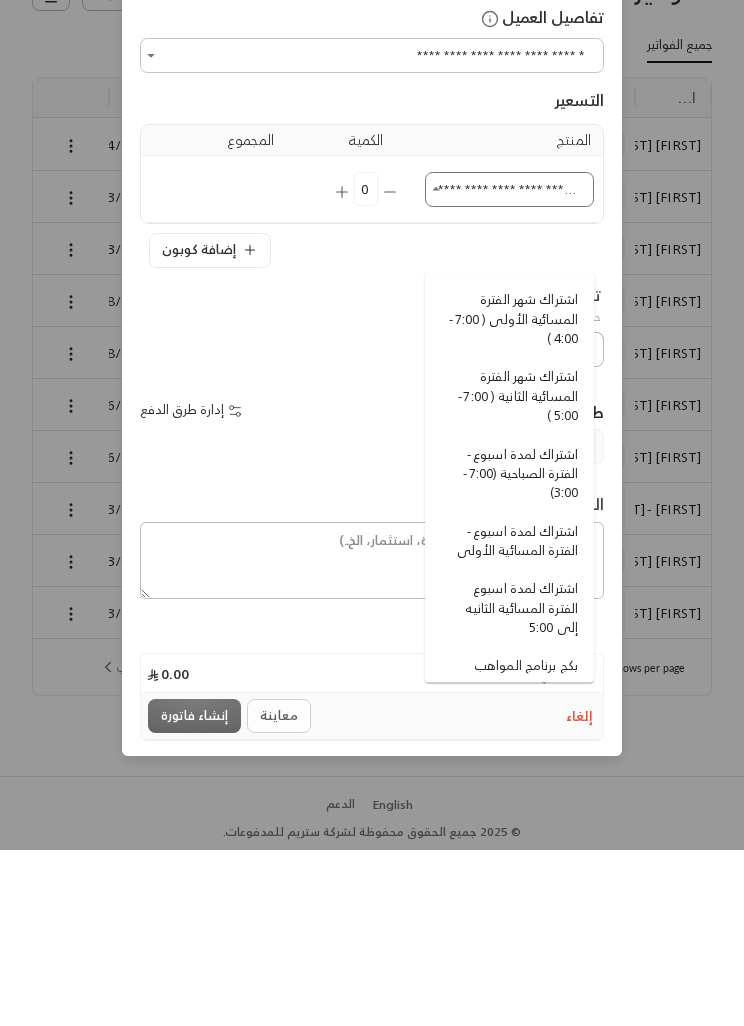 type 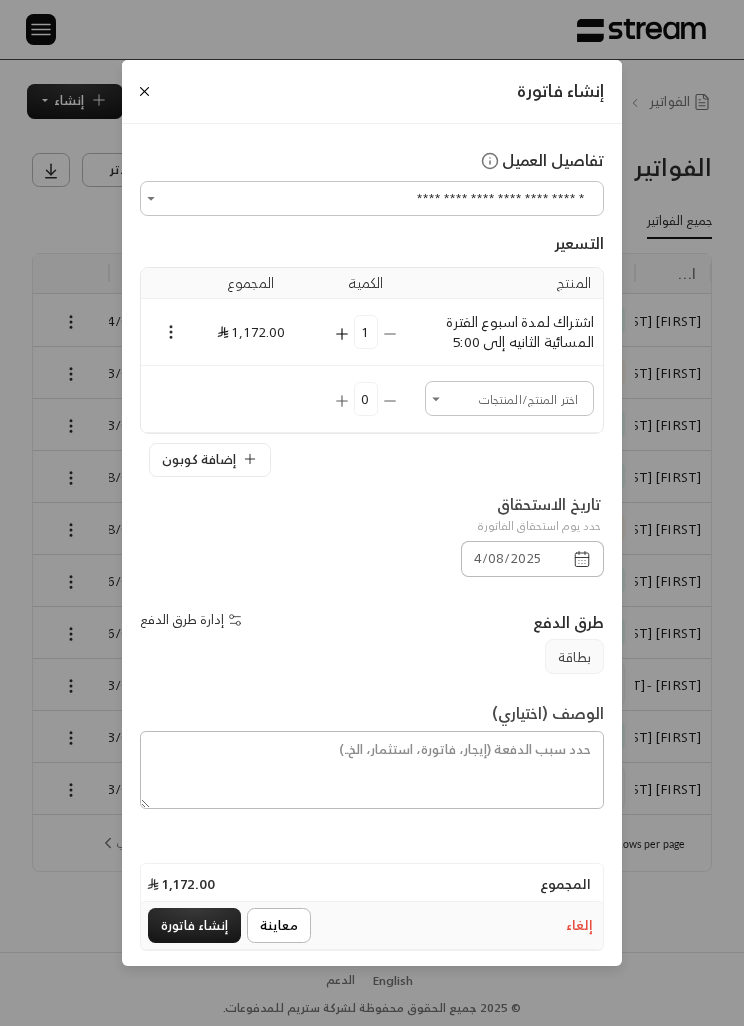 click on "1" at bounding box center (366, 332) 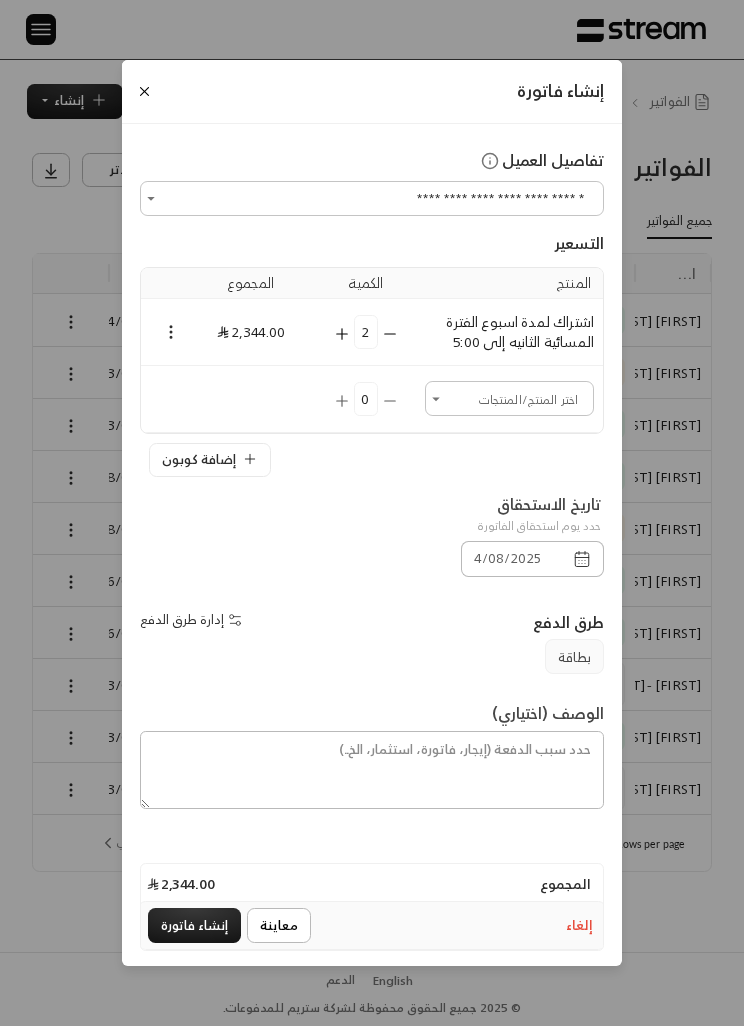 click 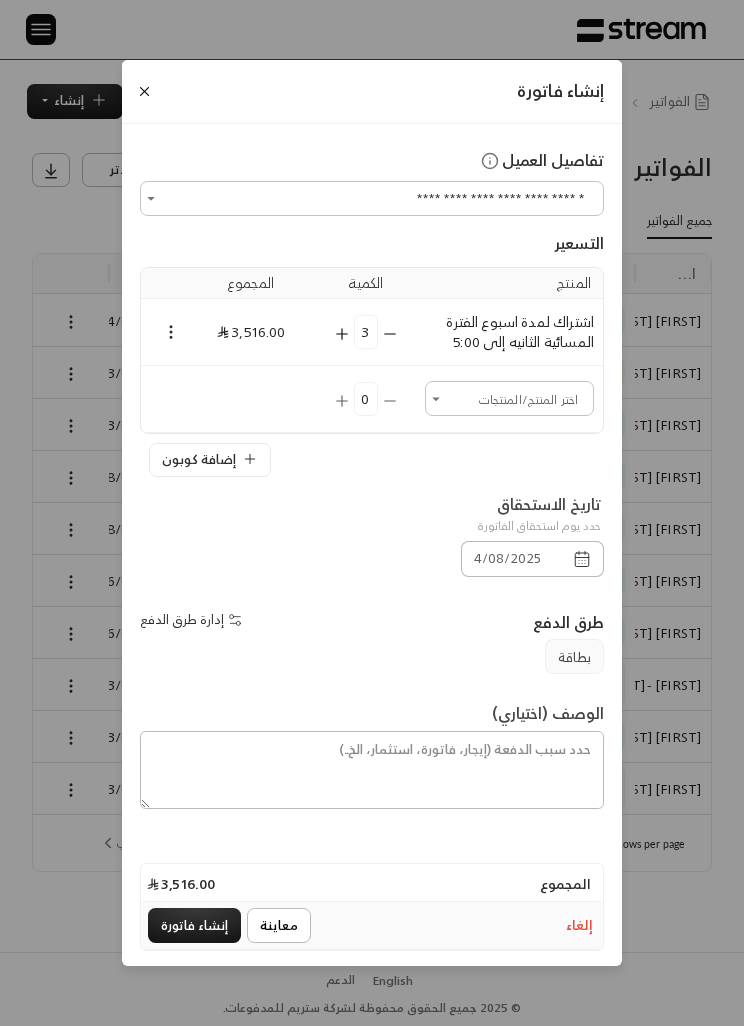 click on "3" at bounding box center [366, 332] 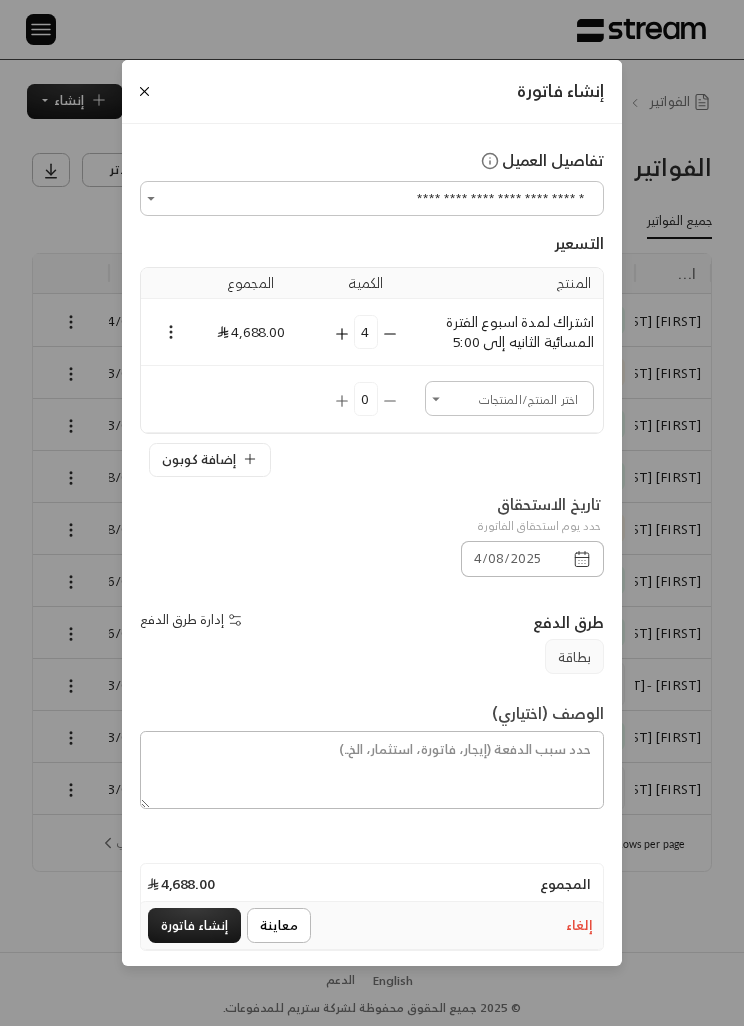 click 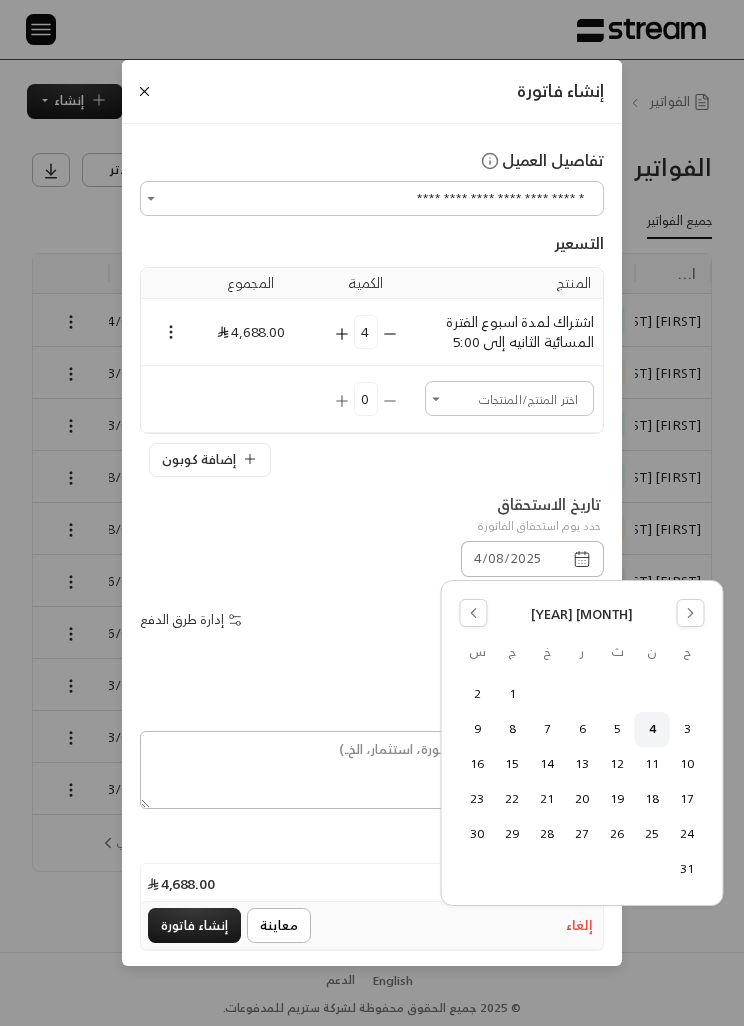 click 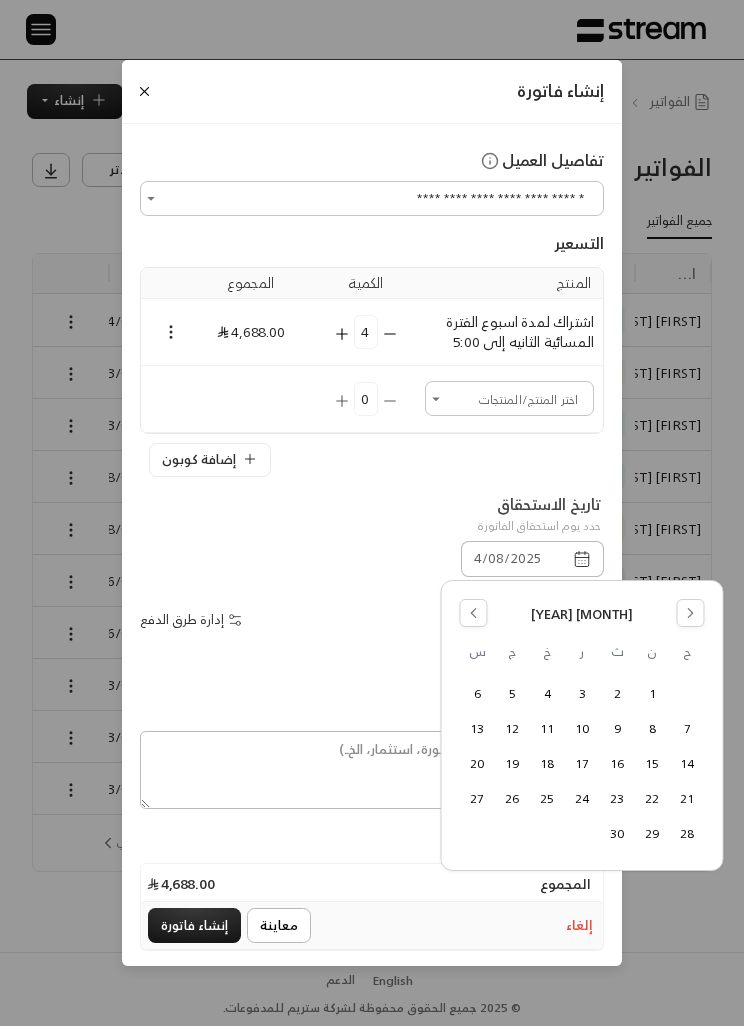 click on "28" at bounding box center [687, 834] 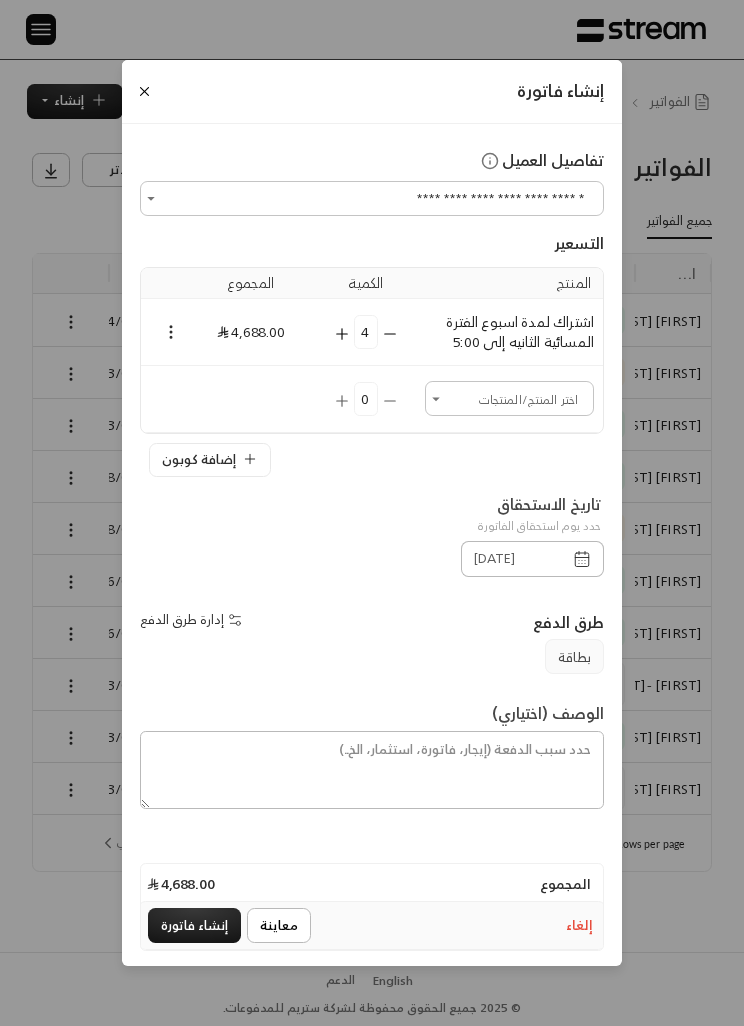 click 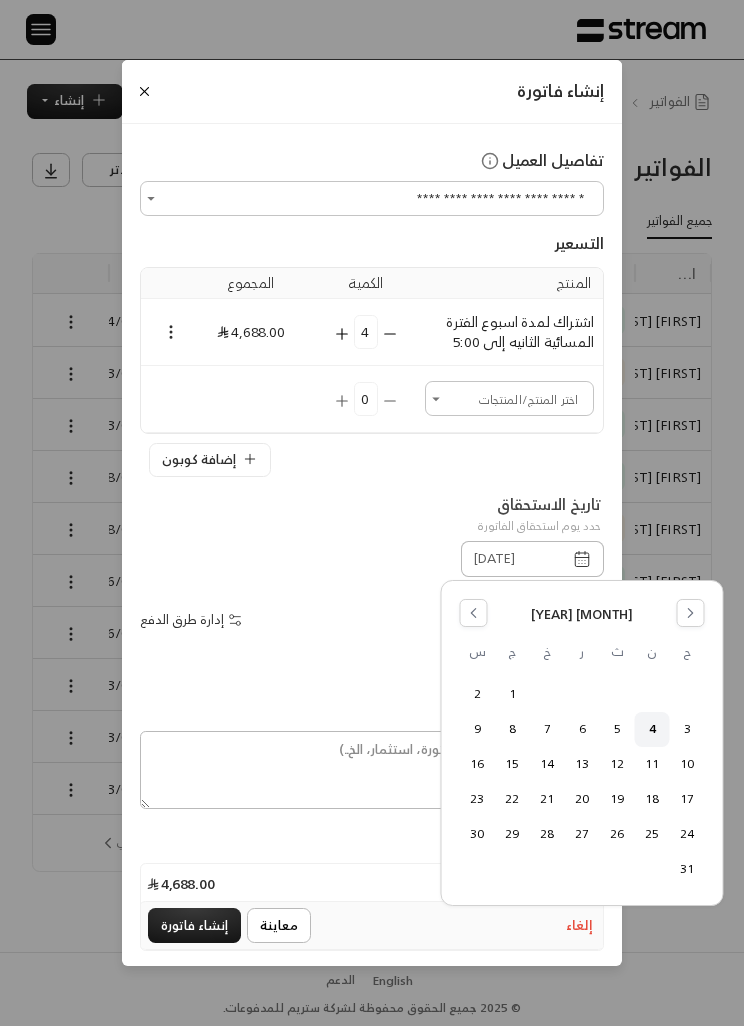 click at bounding box center [474, 613] 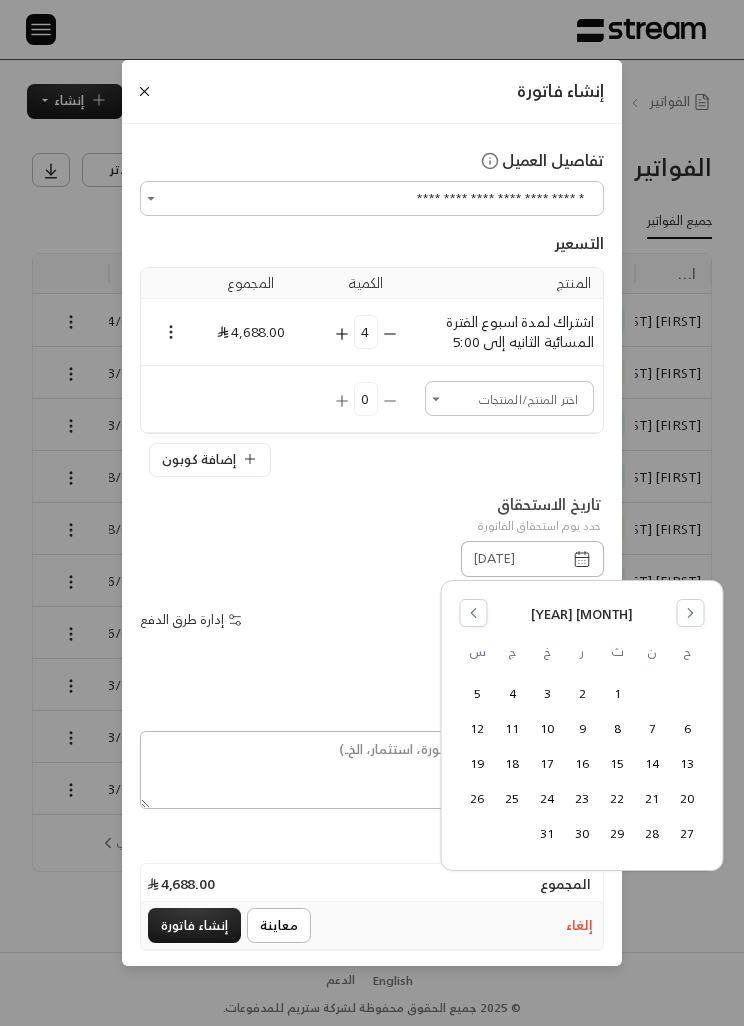 click at bounding box center [474, 613] 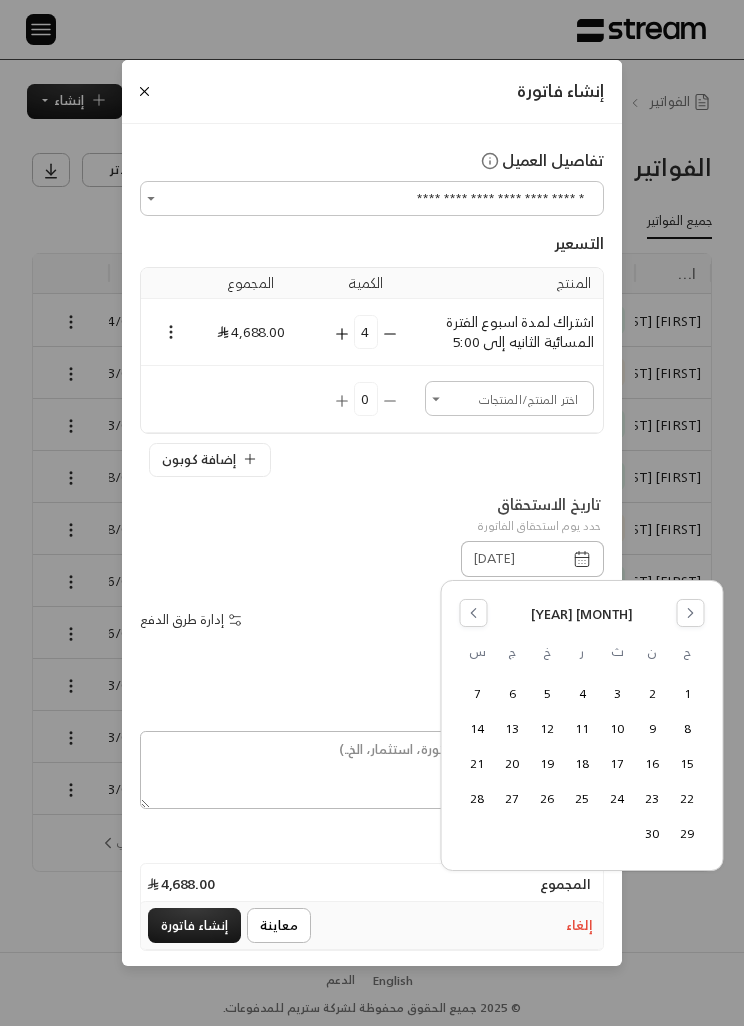 click on "29" at bounding box center (687, 834) 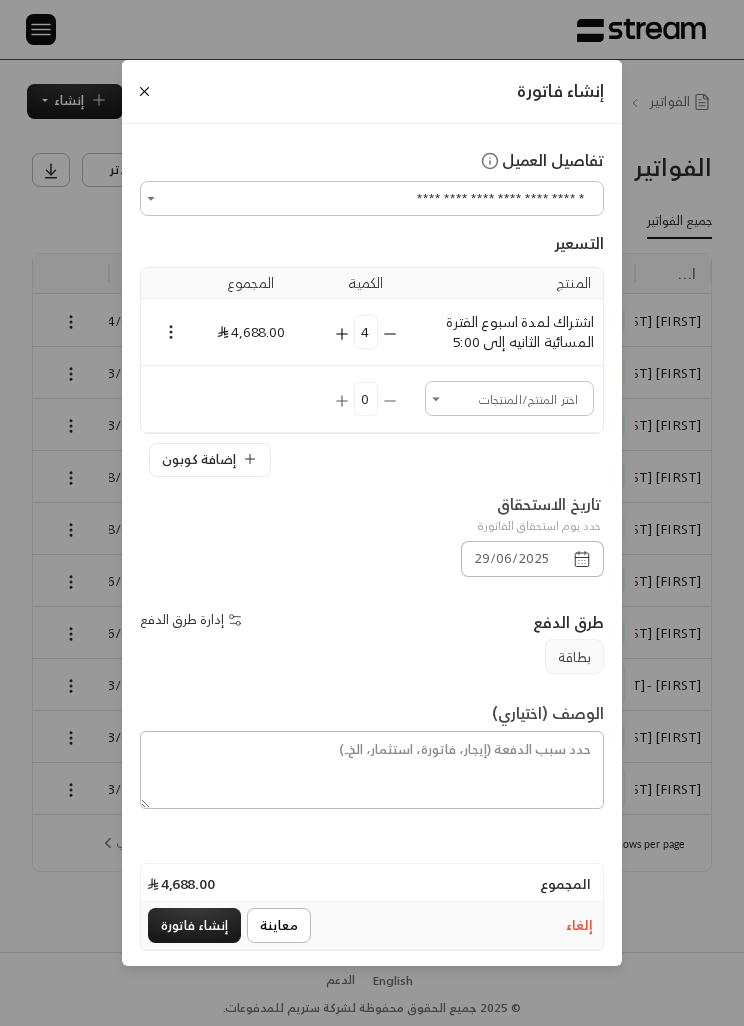 click on "29/06/2025" at bounding box center (532, 563) 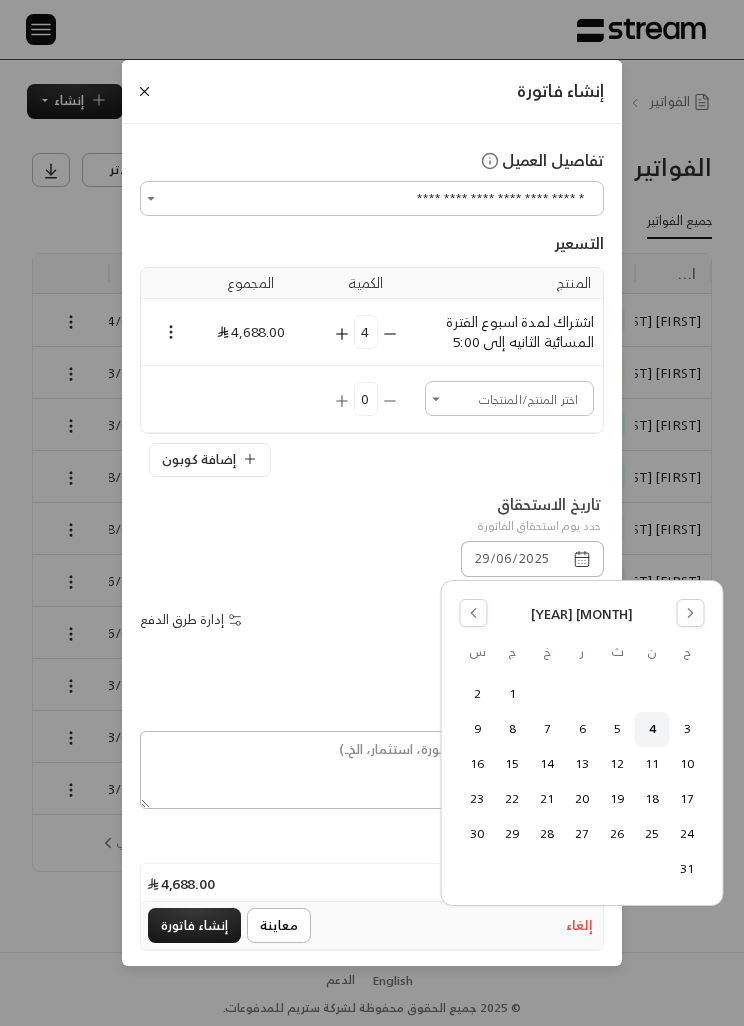 click 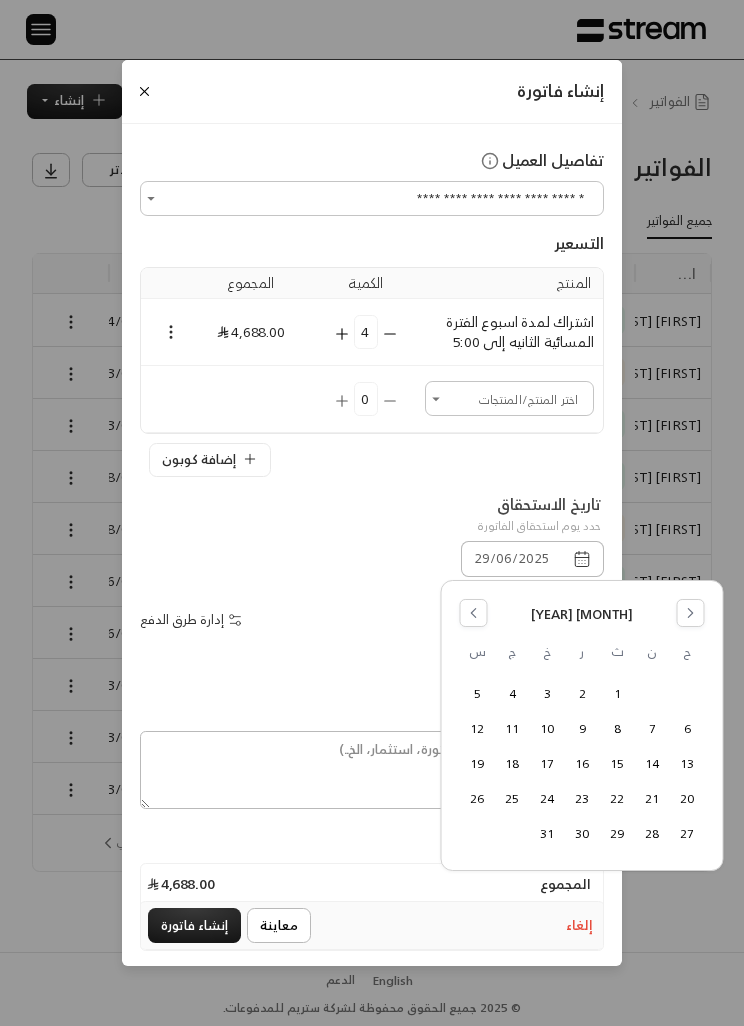 click on "27" at bounding box center (687, 834) 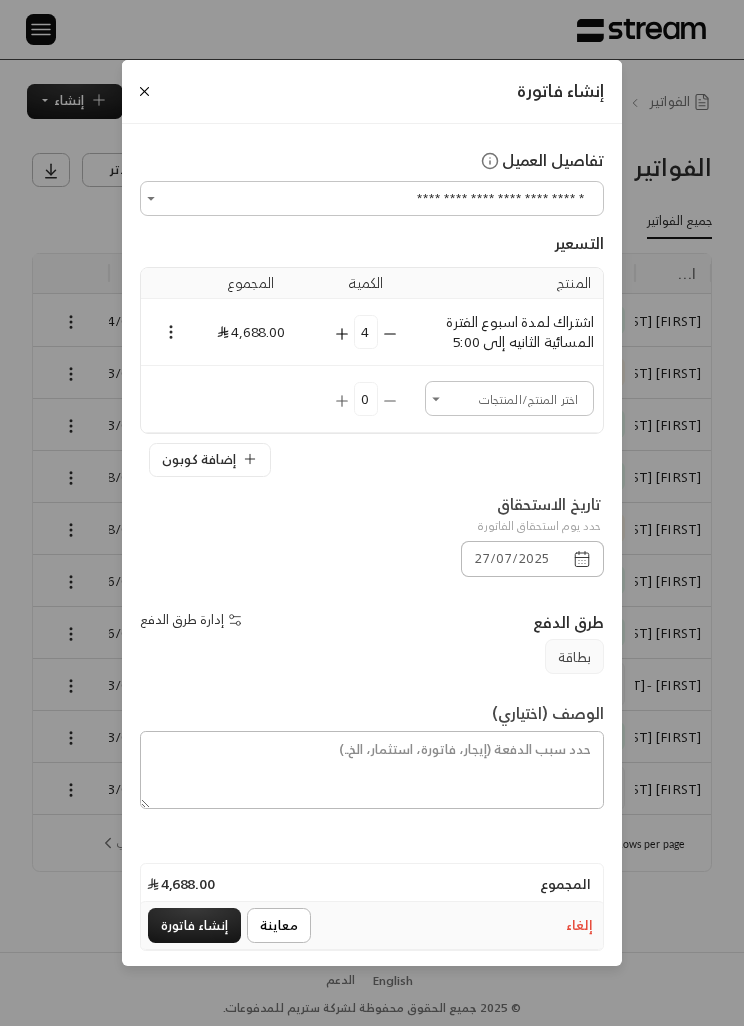 click on "إنشاء فاتورة" at bounding box center (194, 925) 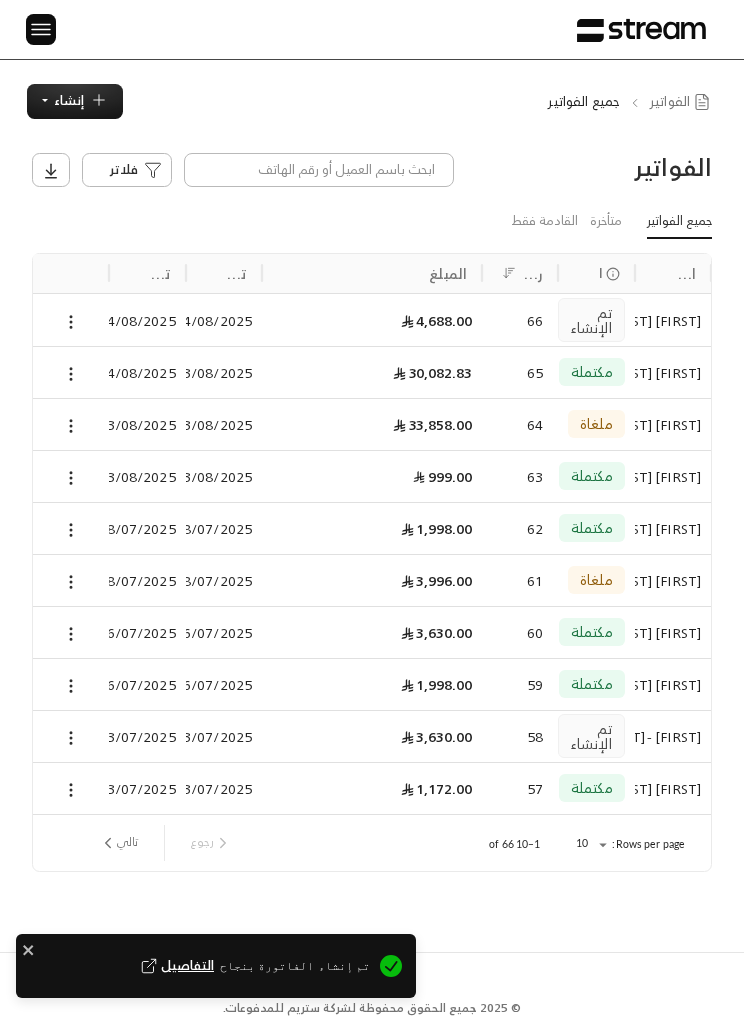 click at bounding box center [71, 320] 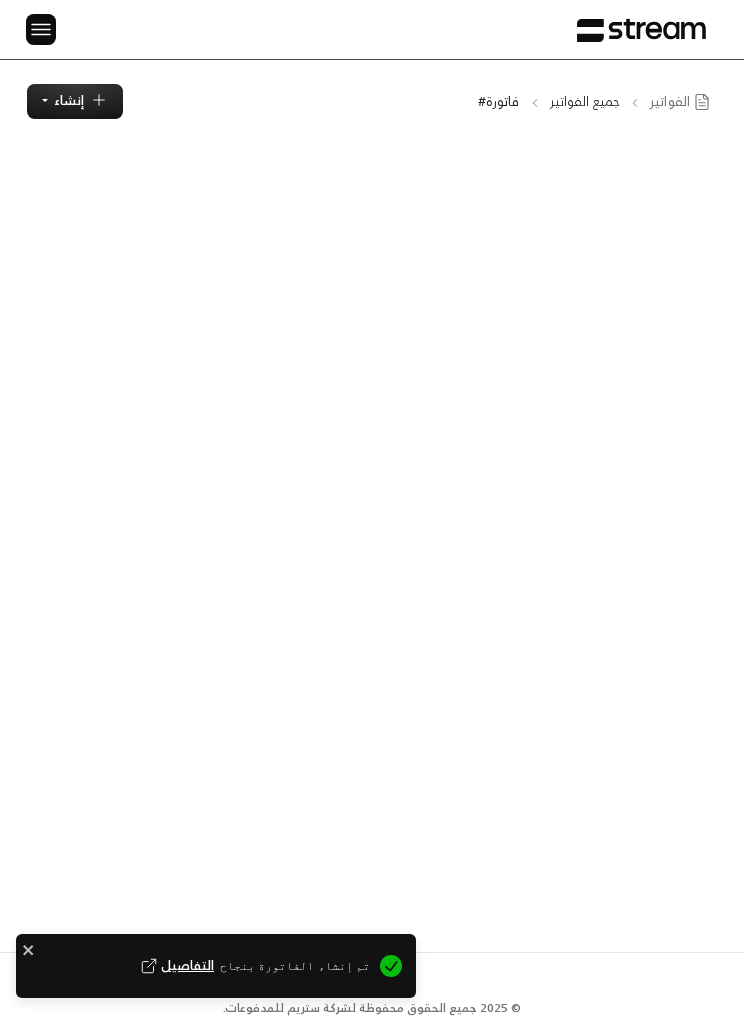 scroll, scrollTop: 0, scrollLeft: 0, axis: both 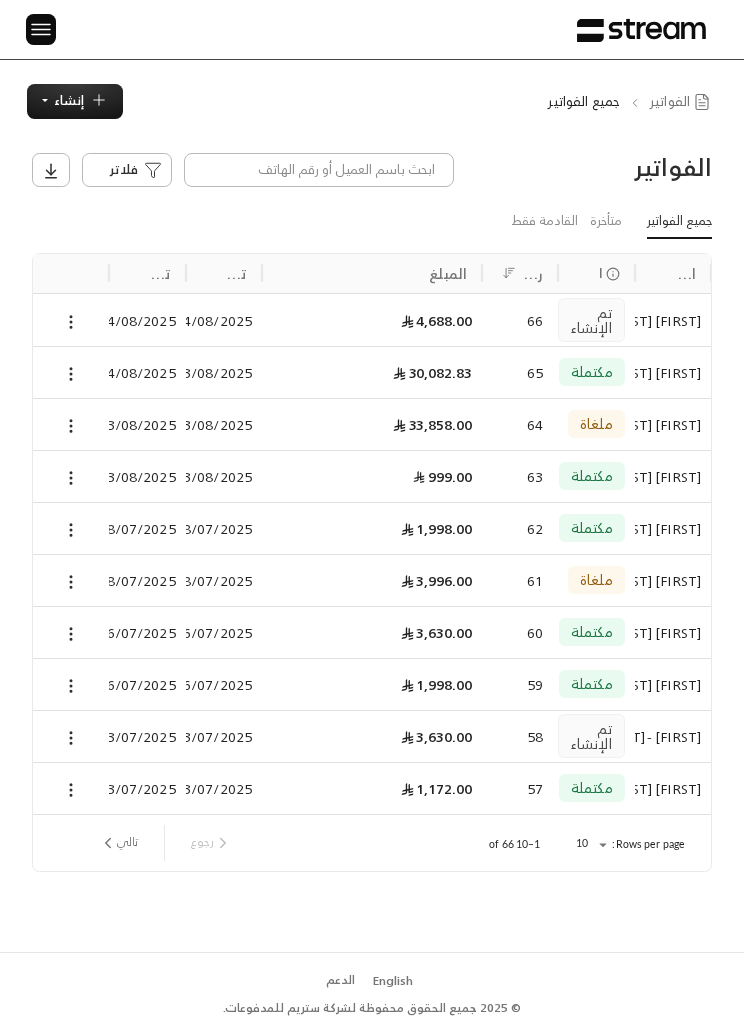 click 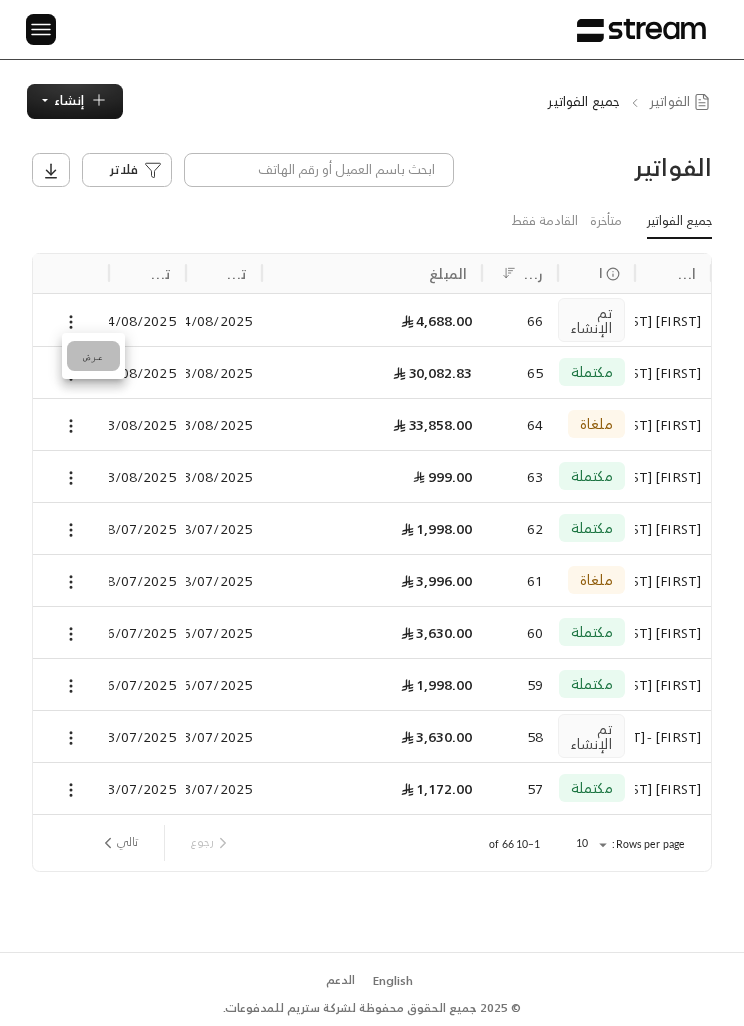 click at bounding box center [372, 513] 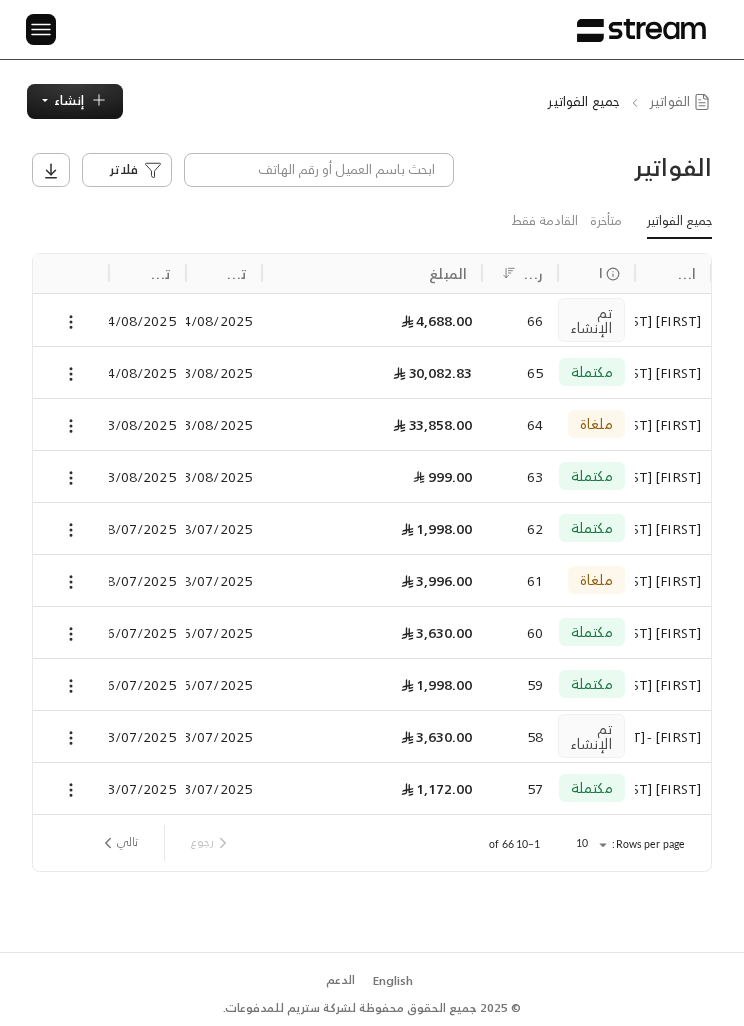 click 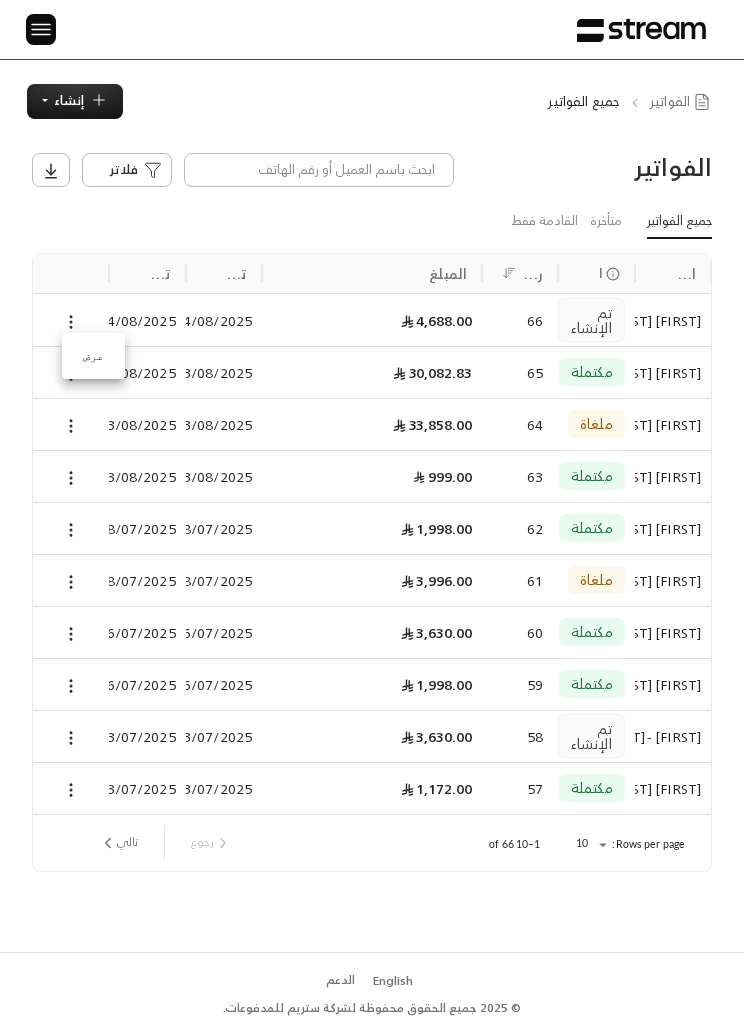 click at bounding box center [372, 513] 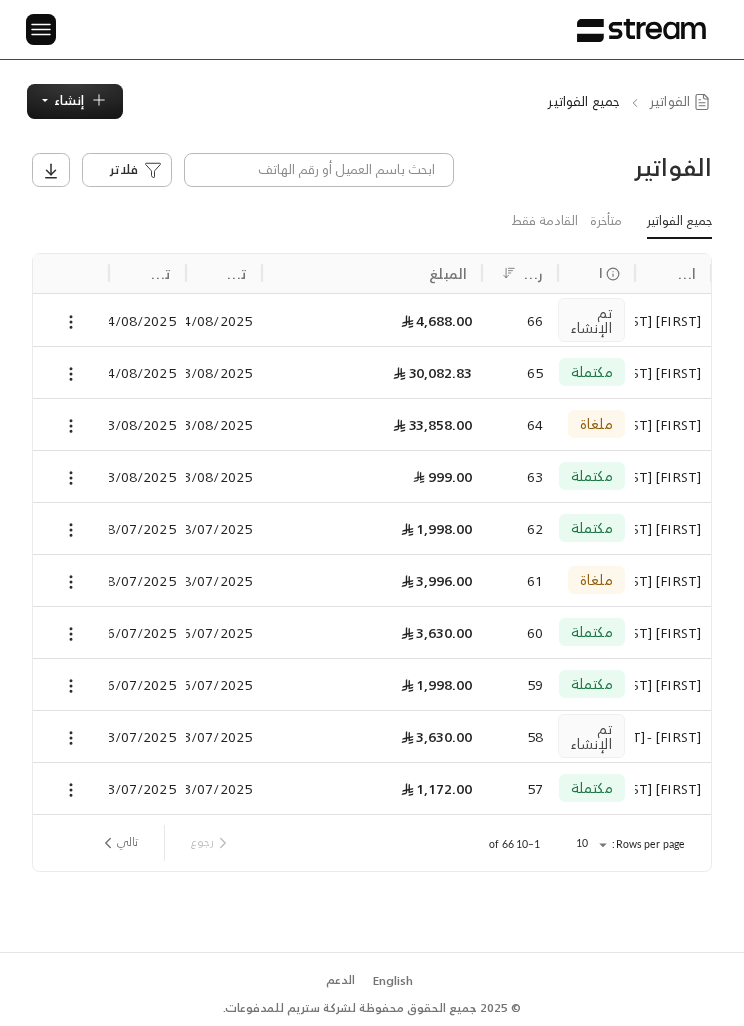 click 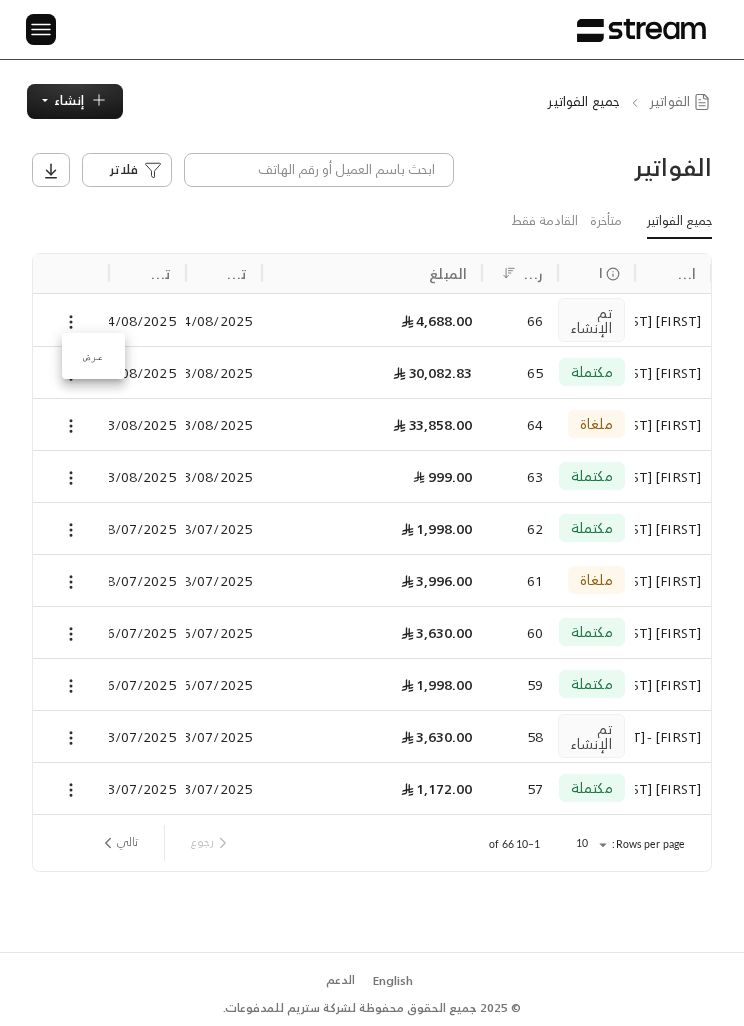 click at bounding box center [372, 513] 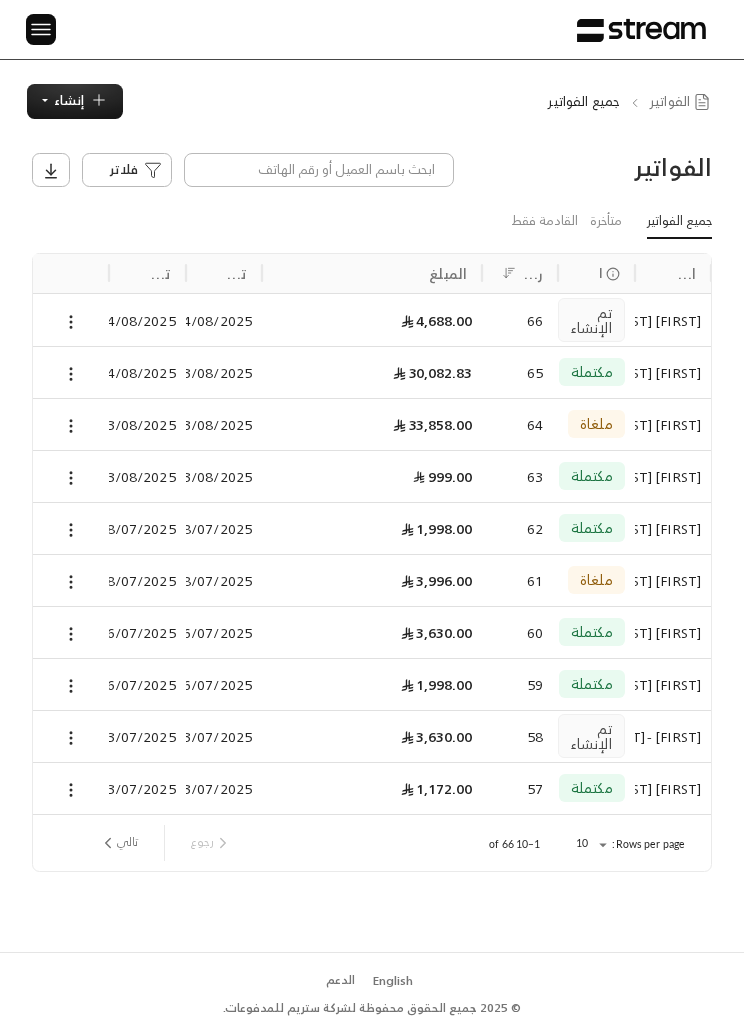 click on "4/08/2025" at bounding box center [147, 320] 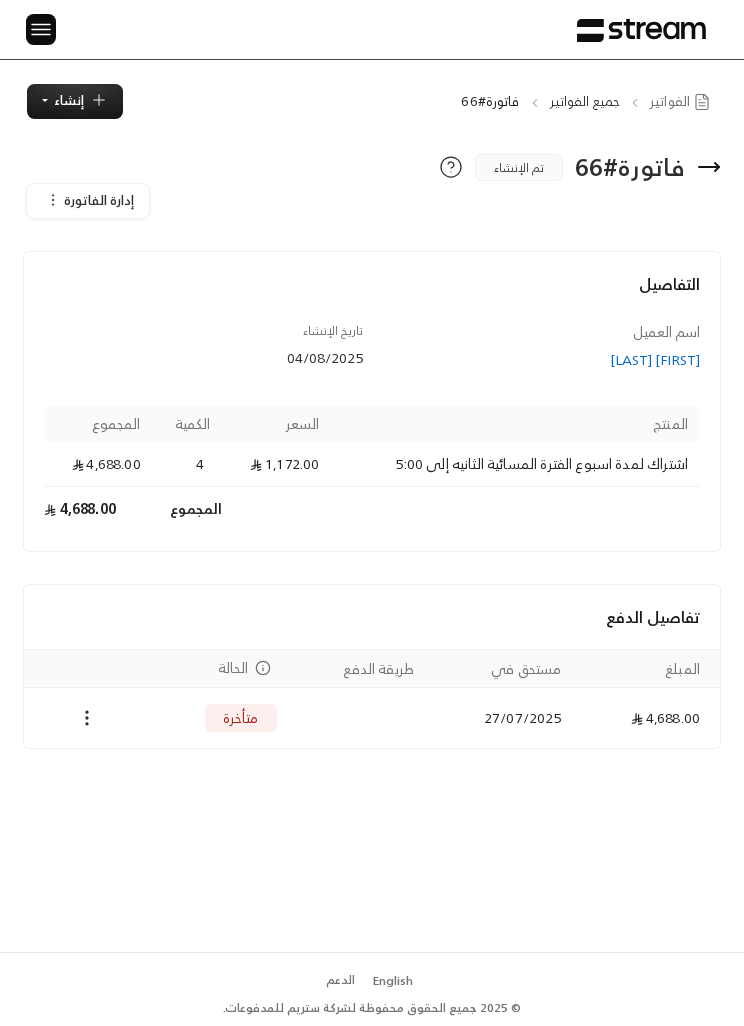 click at bounding box center [86, 717] 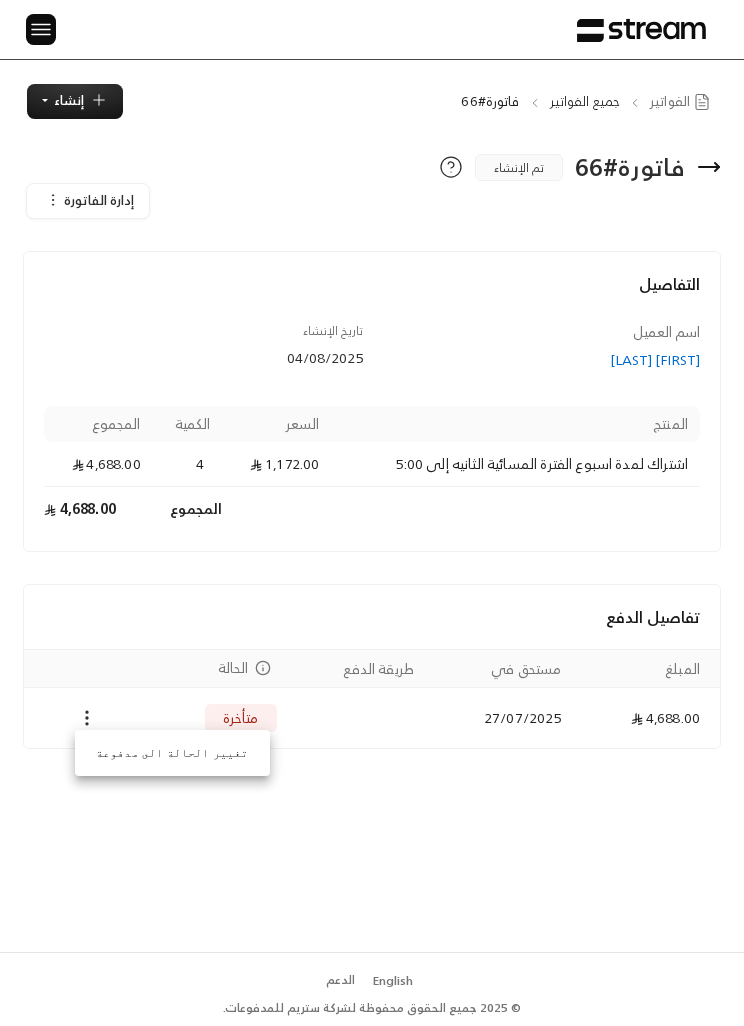 click at bounding box center [372, 513] 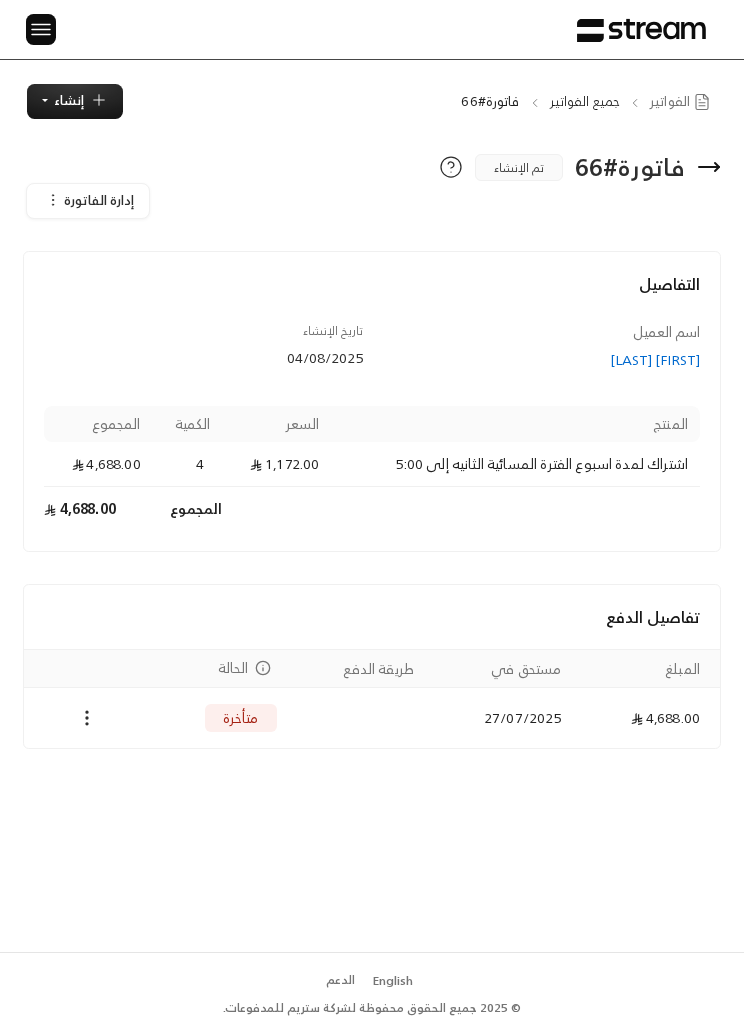 click at bounding box center (87, 718) 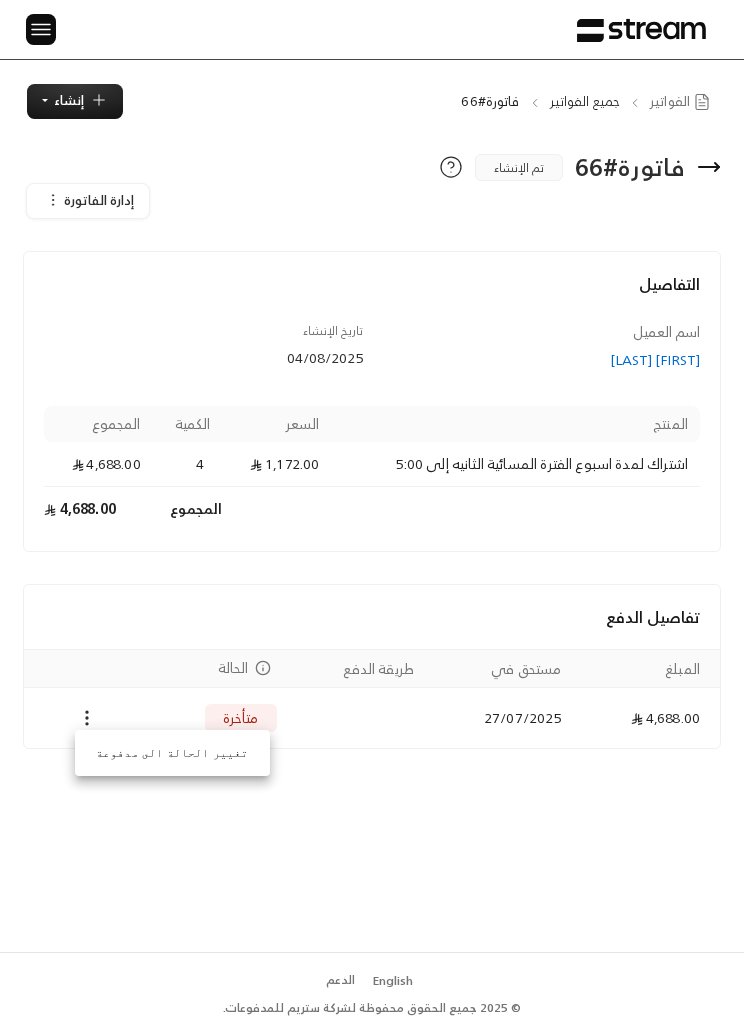 click at bounding box center [372, 513] 